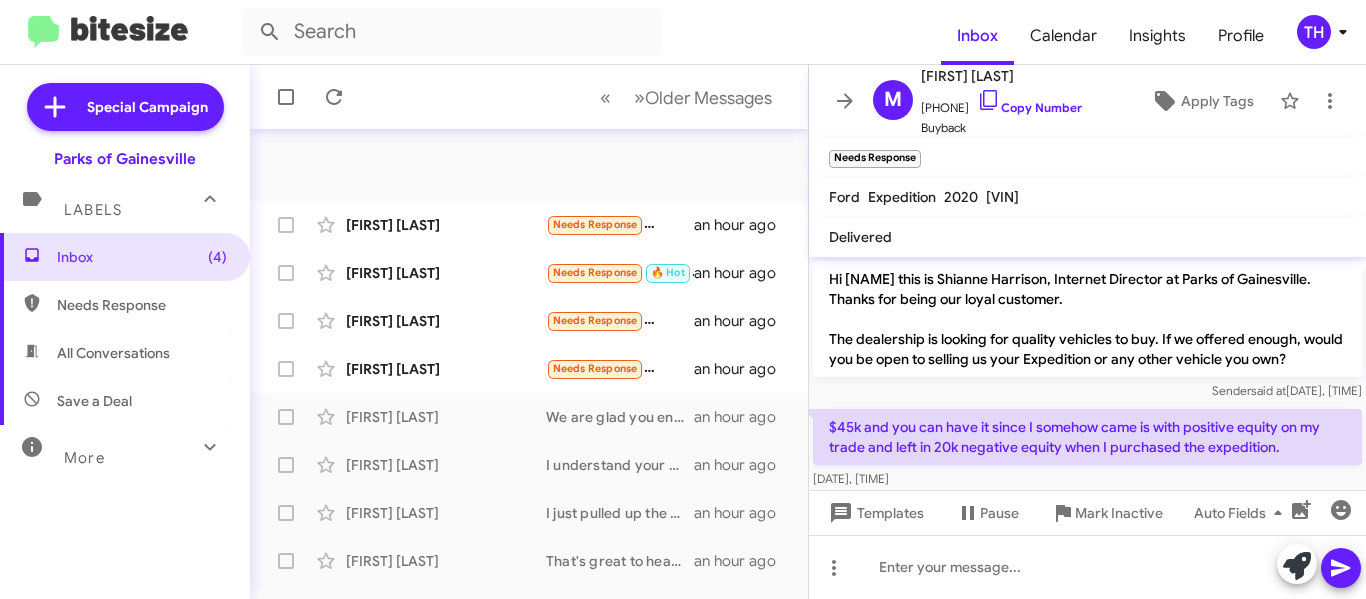 scroll, scrollTop: 0, scrollLeft: 0, axis: both 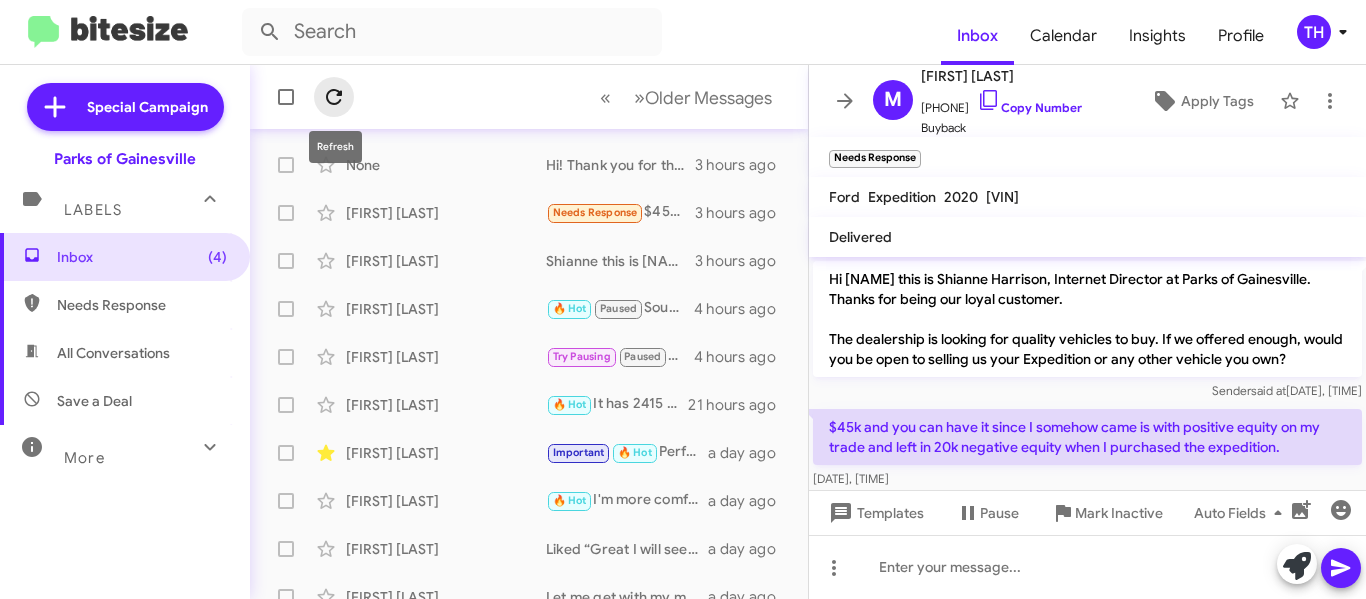 click 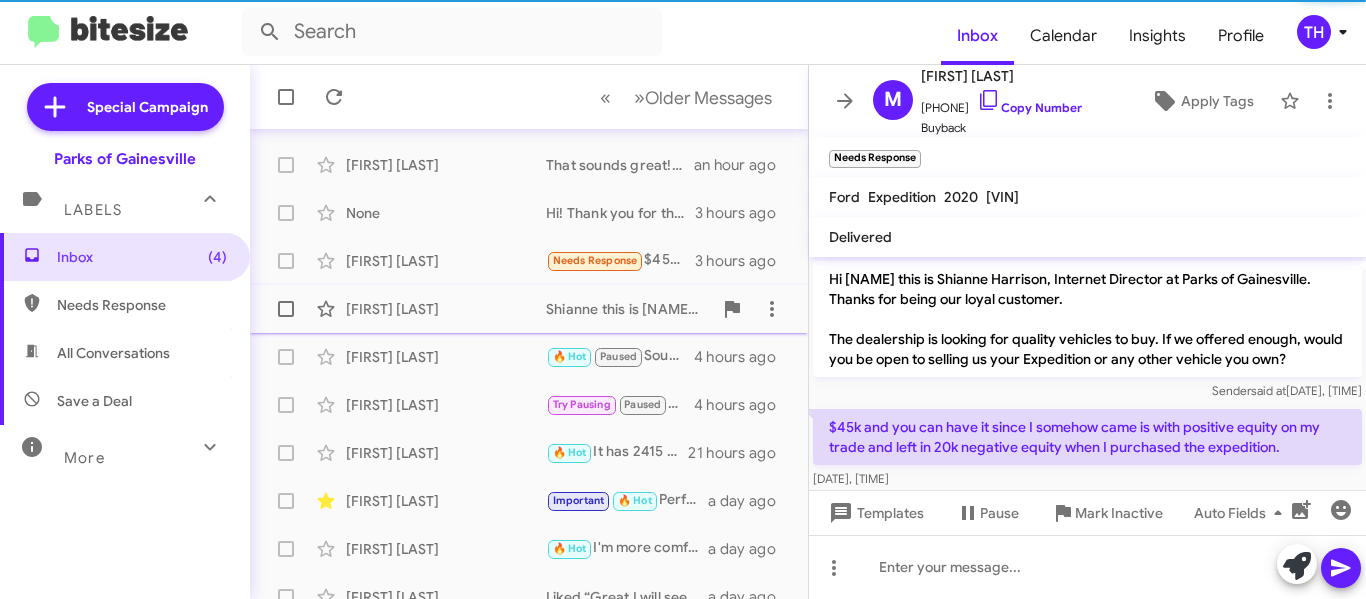 scroll, scrollTop: 540, scrollLeft: 0, axis: vertical 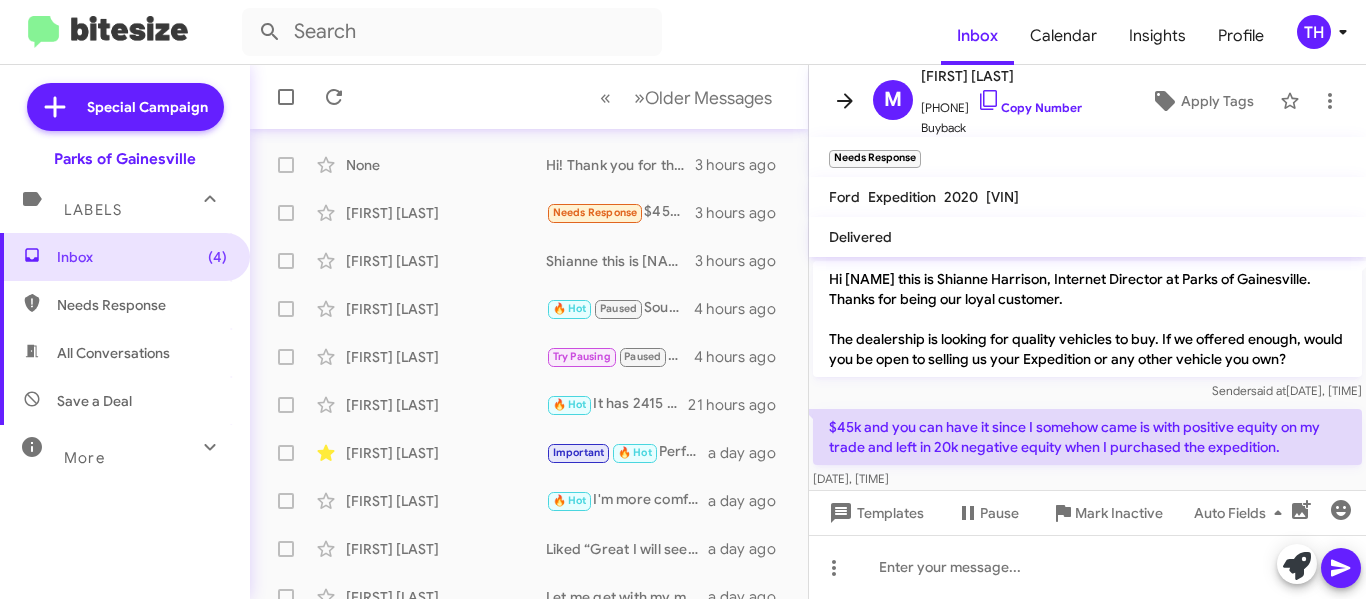 click 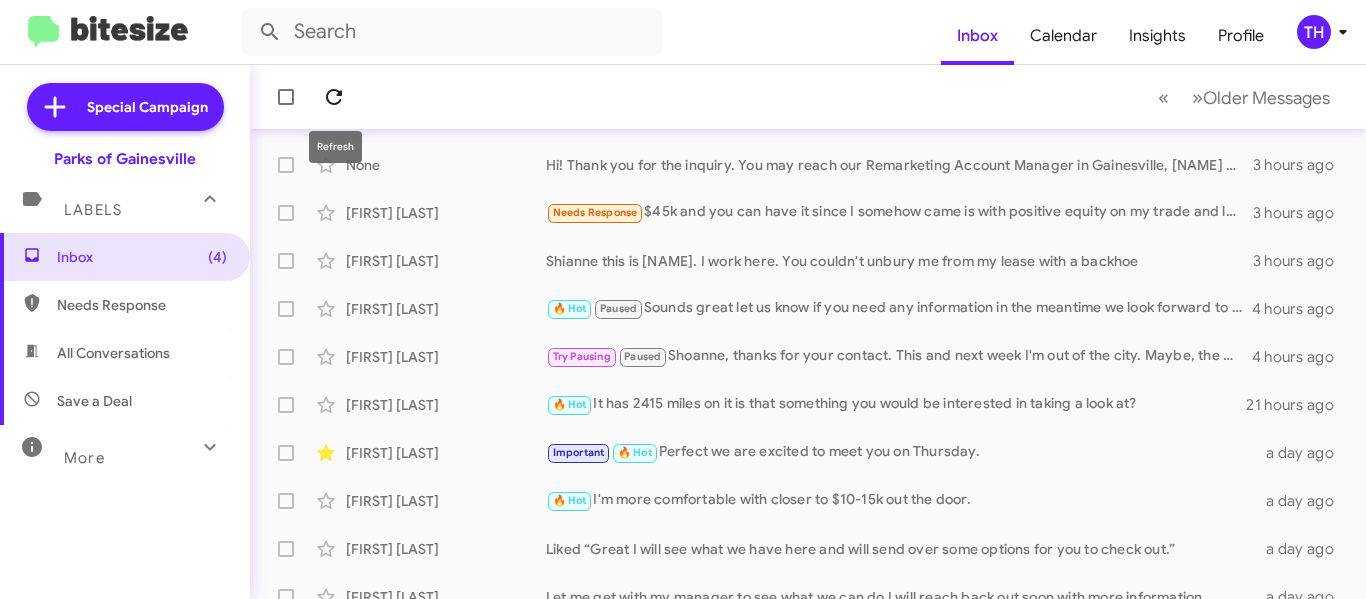 click 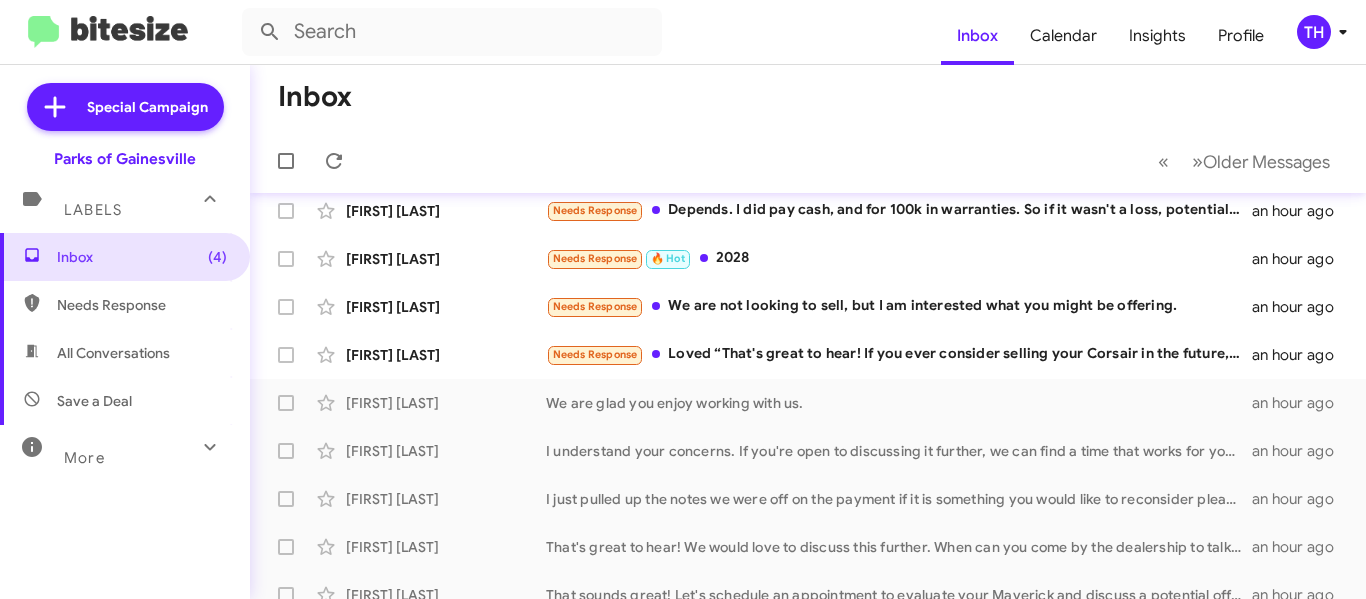 scroll, scrollTop: 0, scrollLeft: 0, axis: both 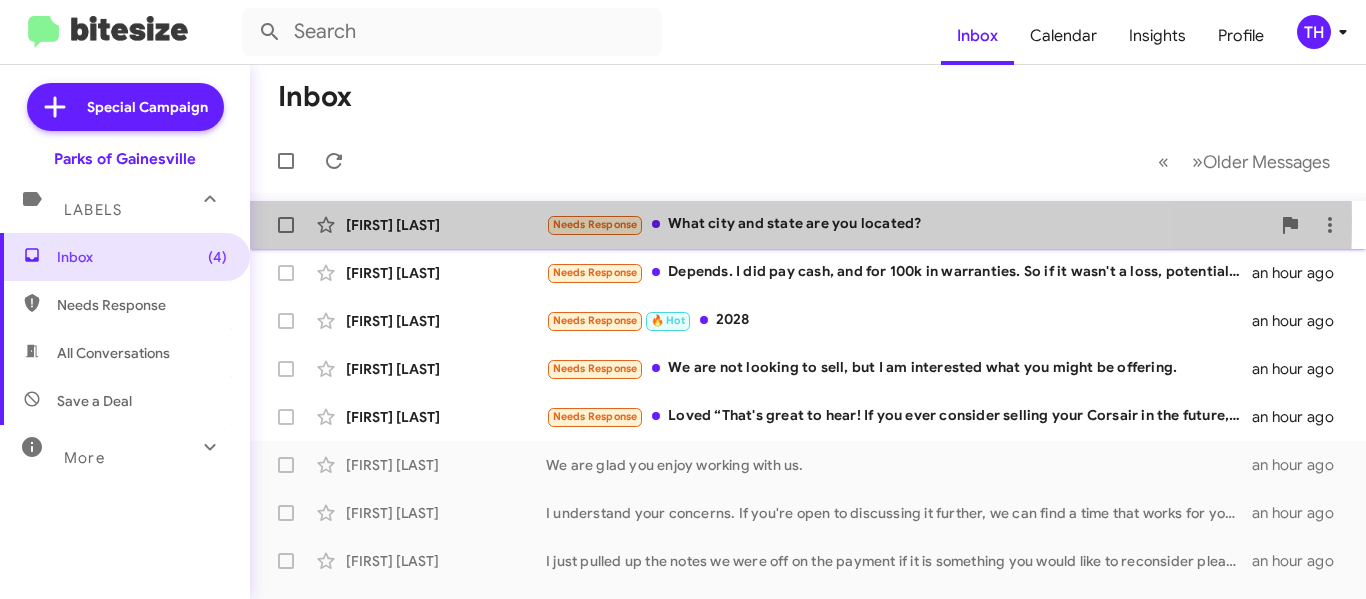 click on "[FIRST] [LAST]" 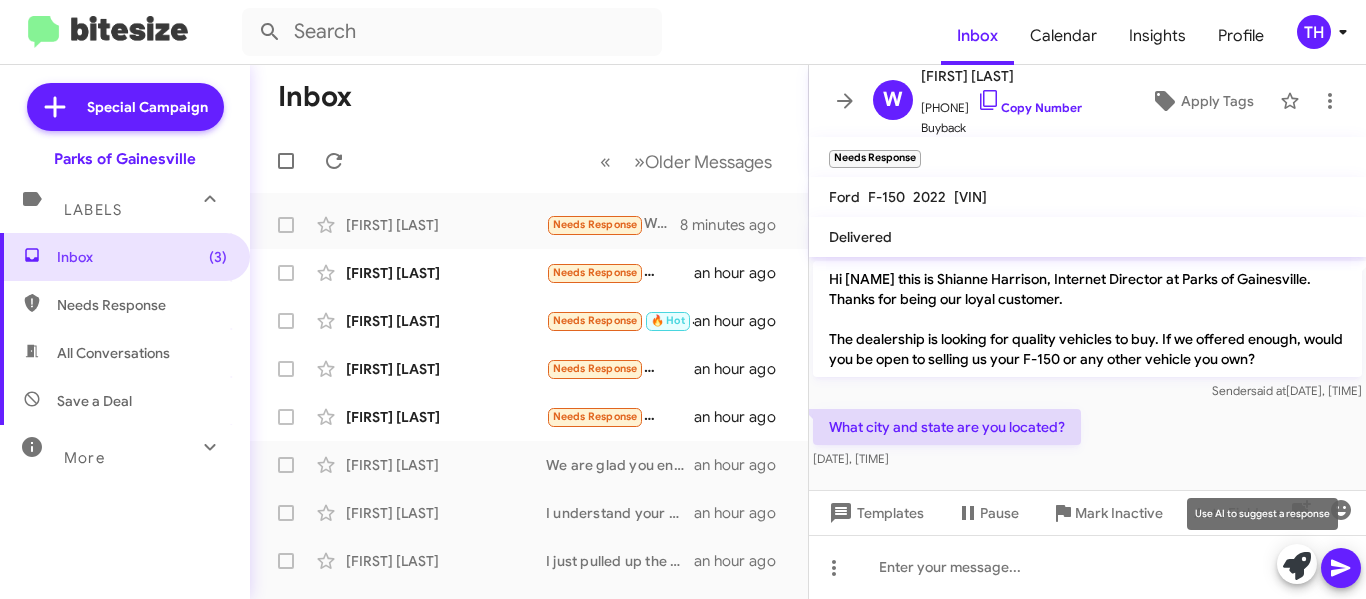 click 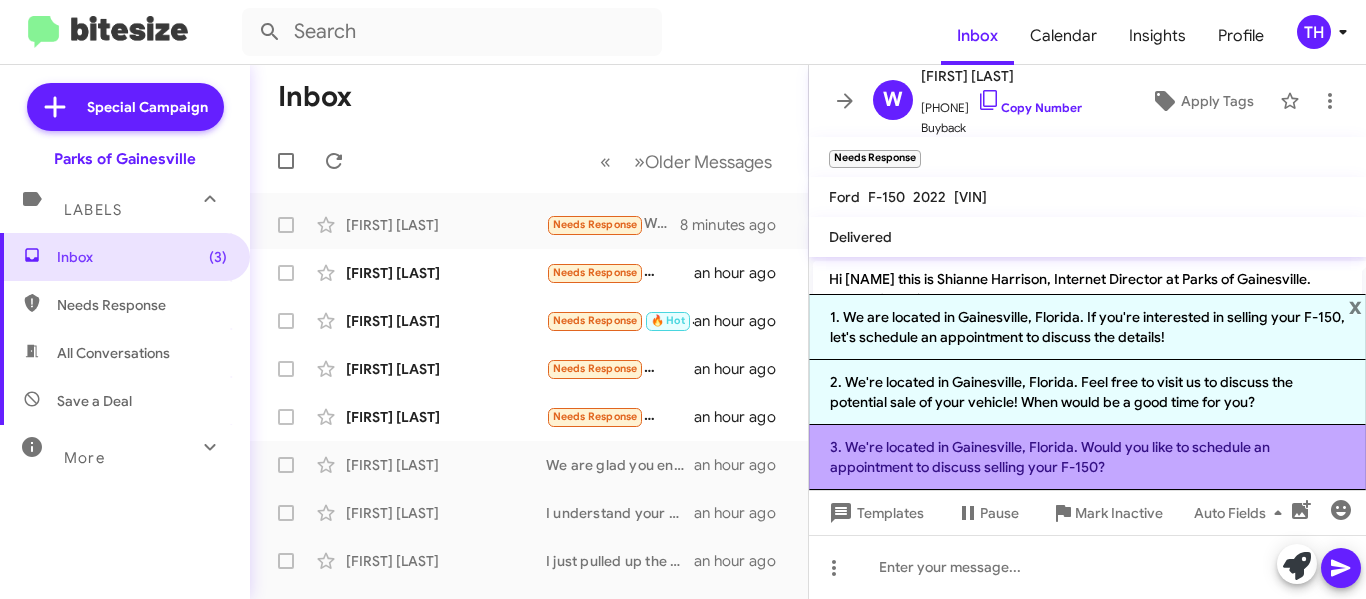 click on "3. We're located in Gainesville, Florida. Would you like to schedule an appointment to discuss selling your F-150?" 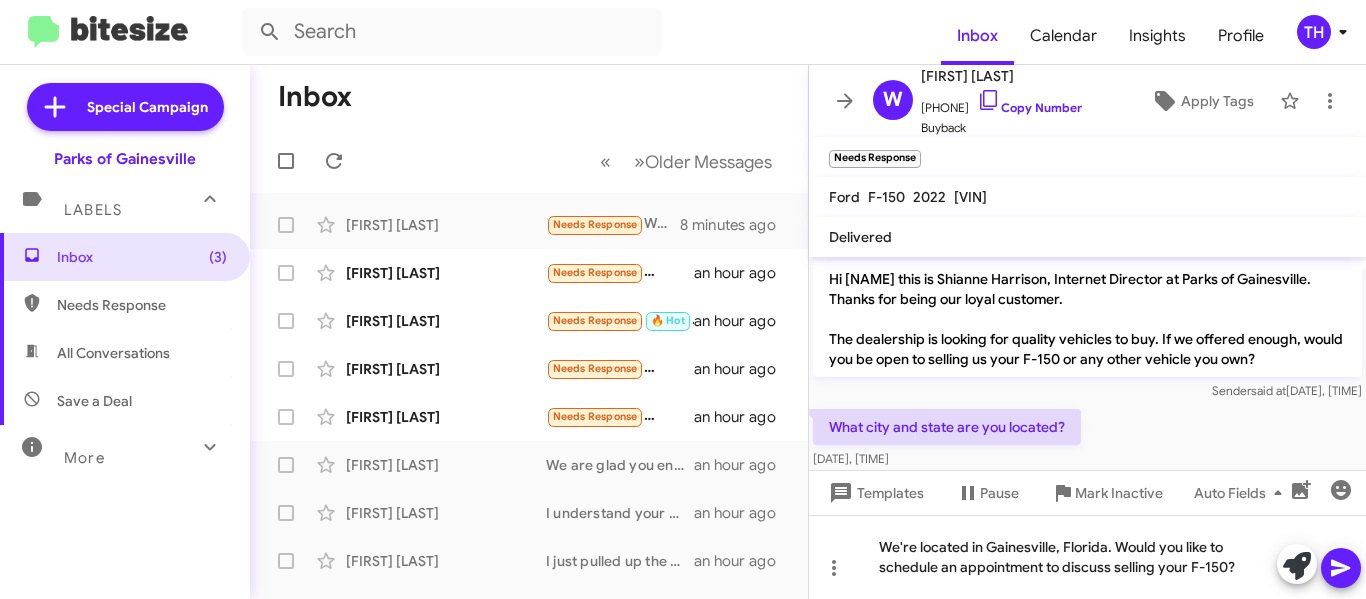 click 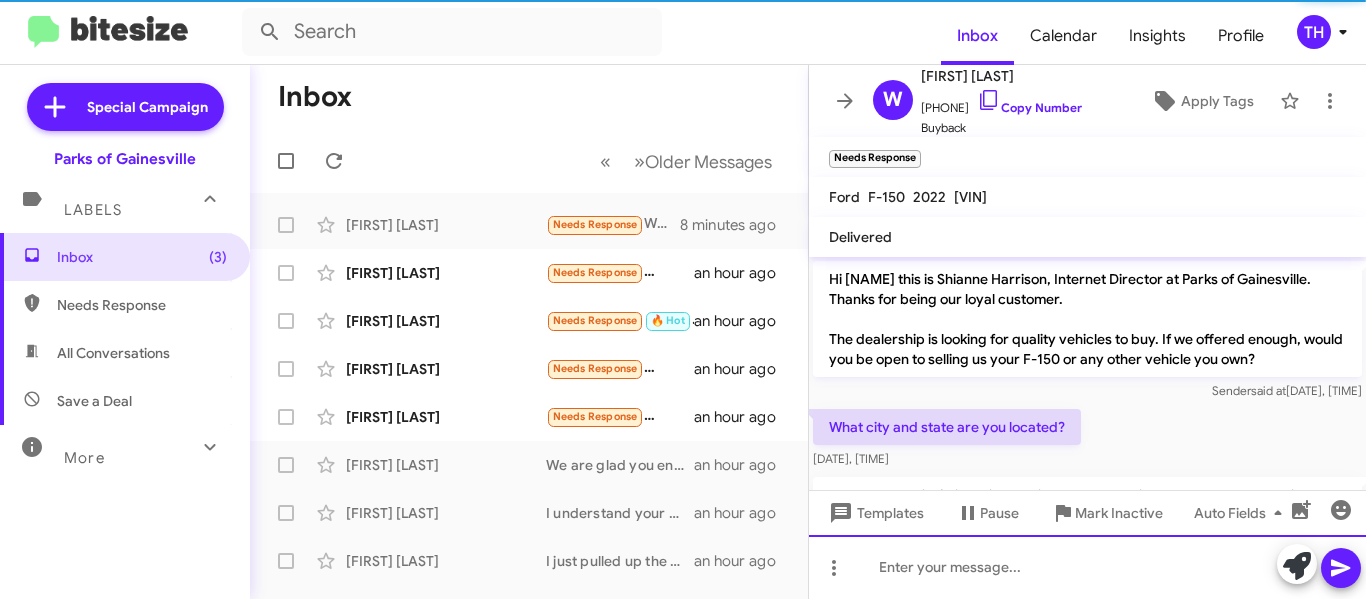 scroll, scrollTop: 91, scrollLeft: 0, axis: vertical 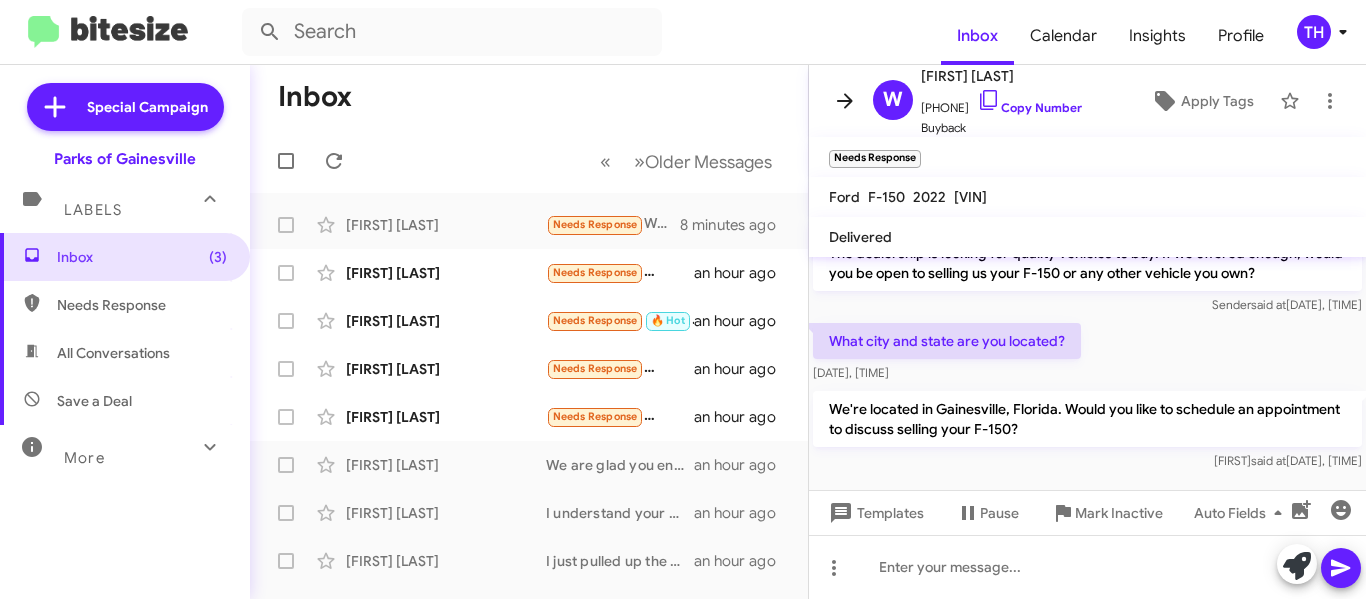 click 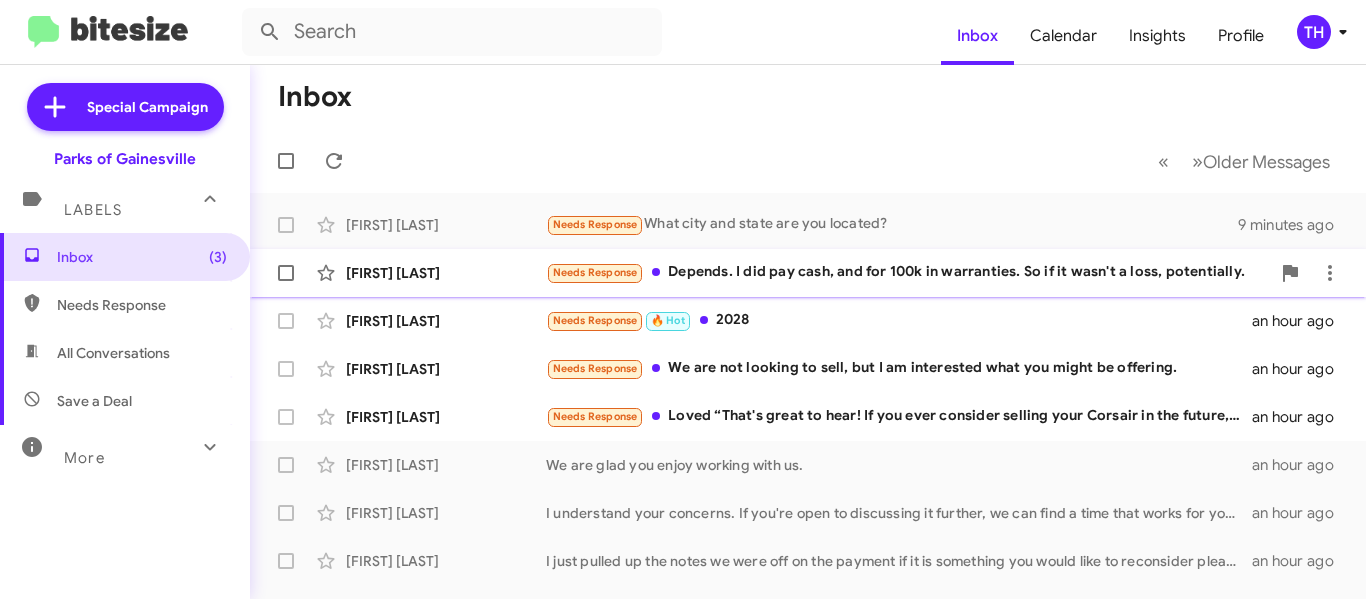 click on "[FIRST] [LAST]" 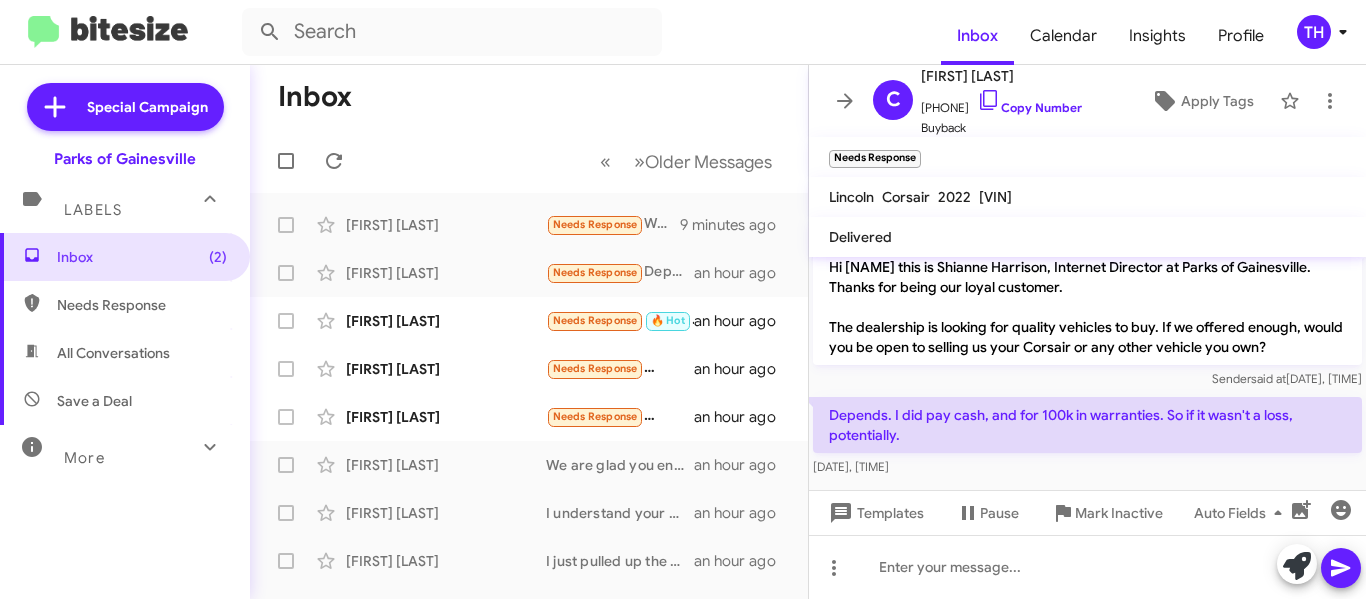 scroll, scrollTop: 16, scrollLeft: 0, axis: vertical 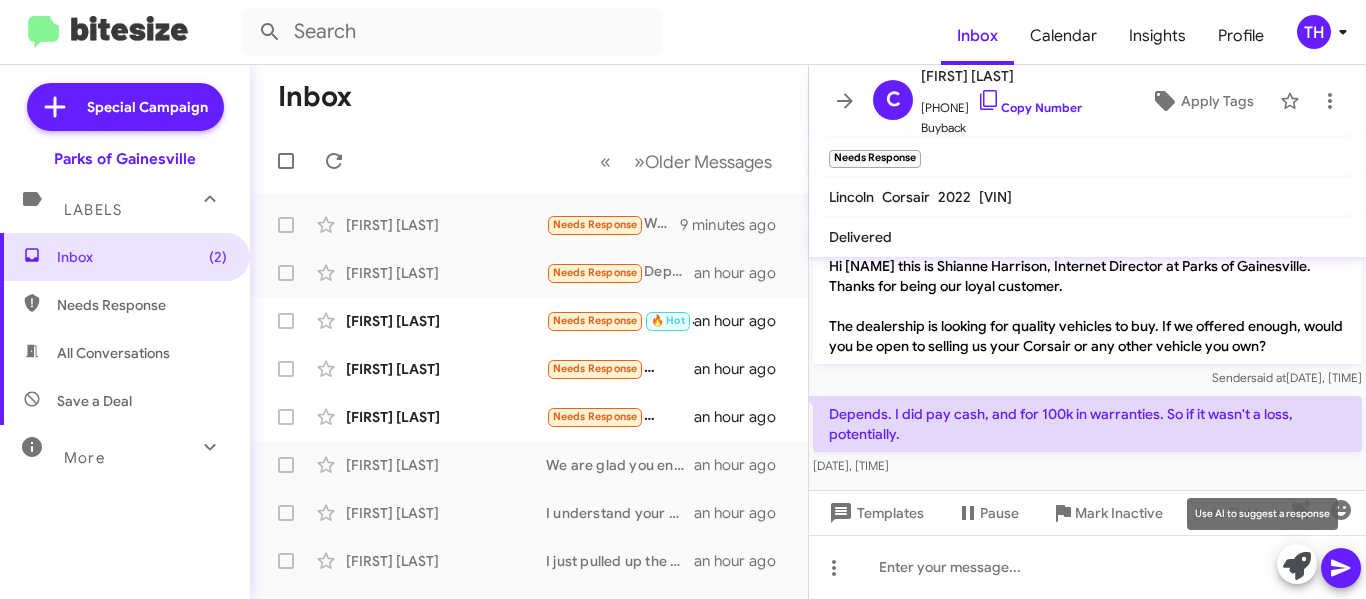 click 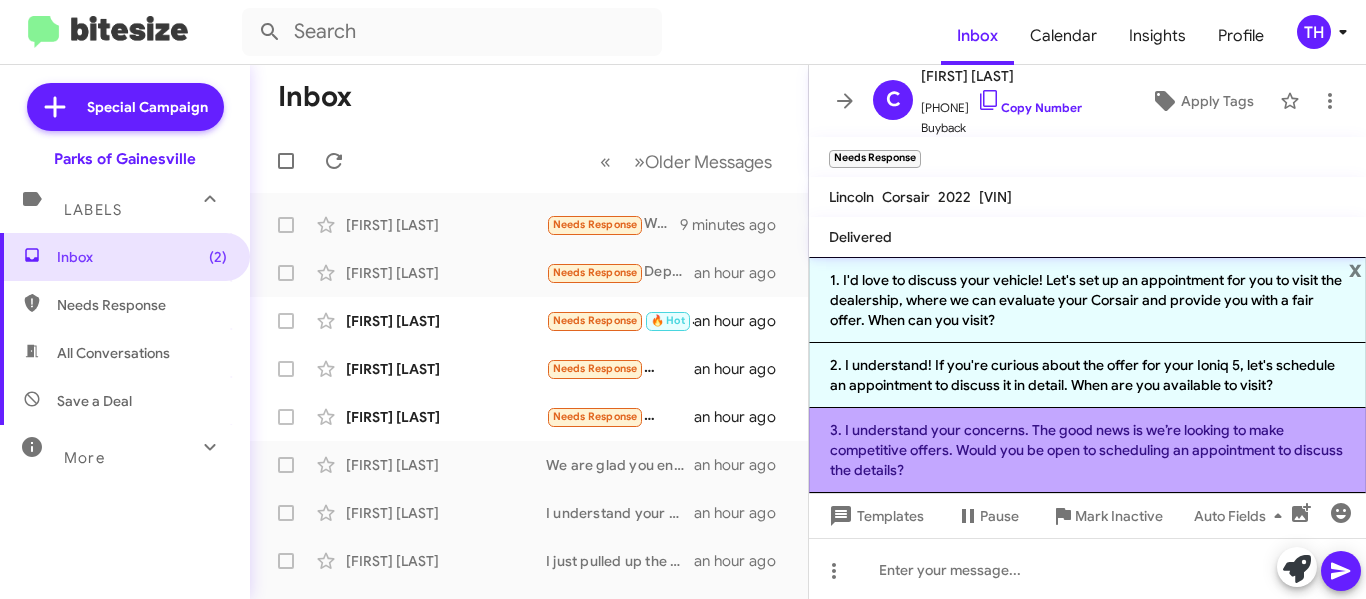 click on "3. I understand your concerns. The good news is we’re looking to make competitive offers. Would you be open to scheduling an appointment to discuss the details?" 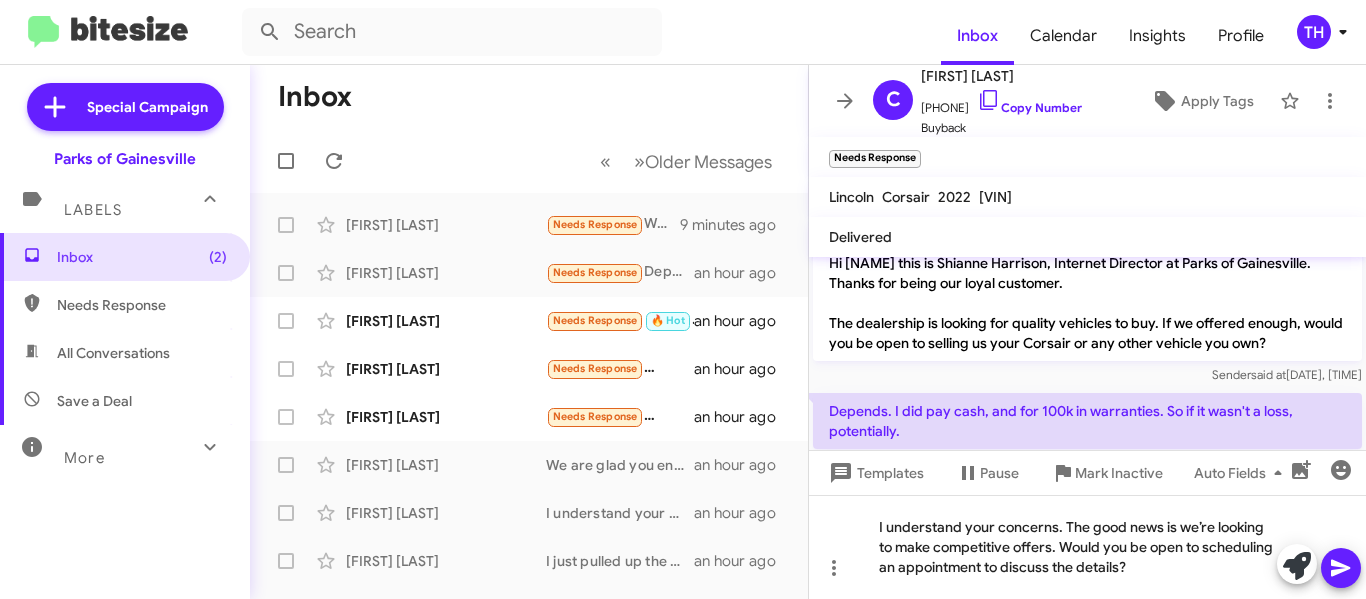 click 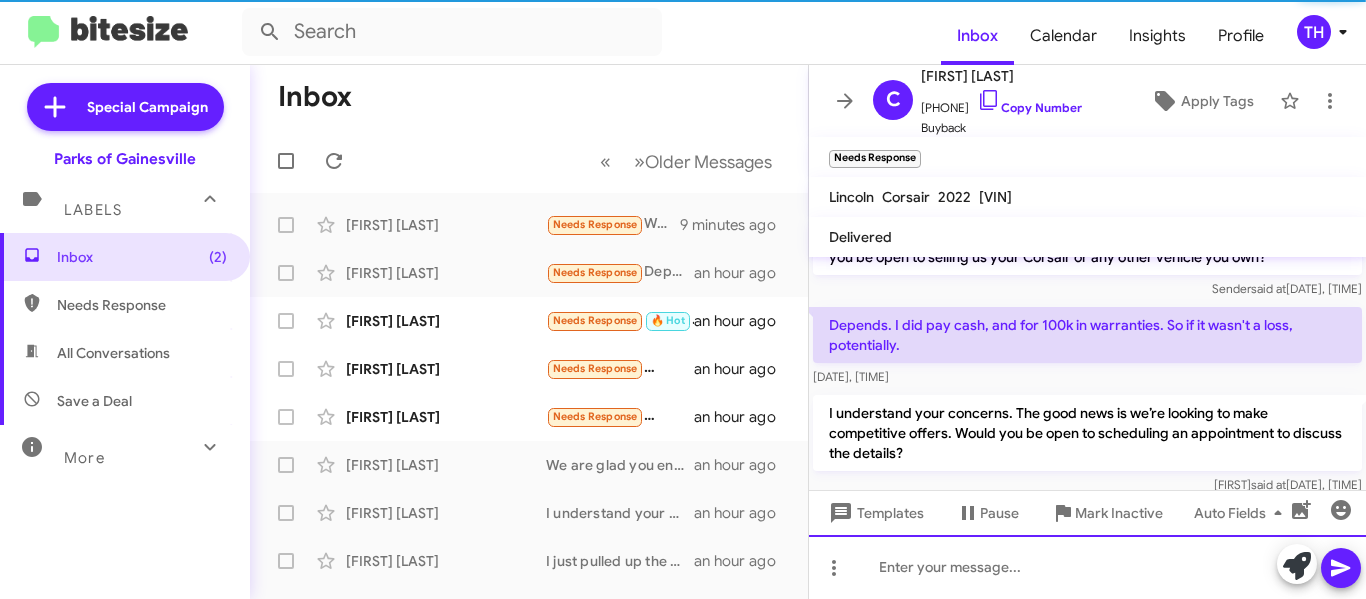 scroll, scrollTop: 131, scrollLeft: 0, axis: vertical 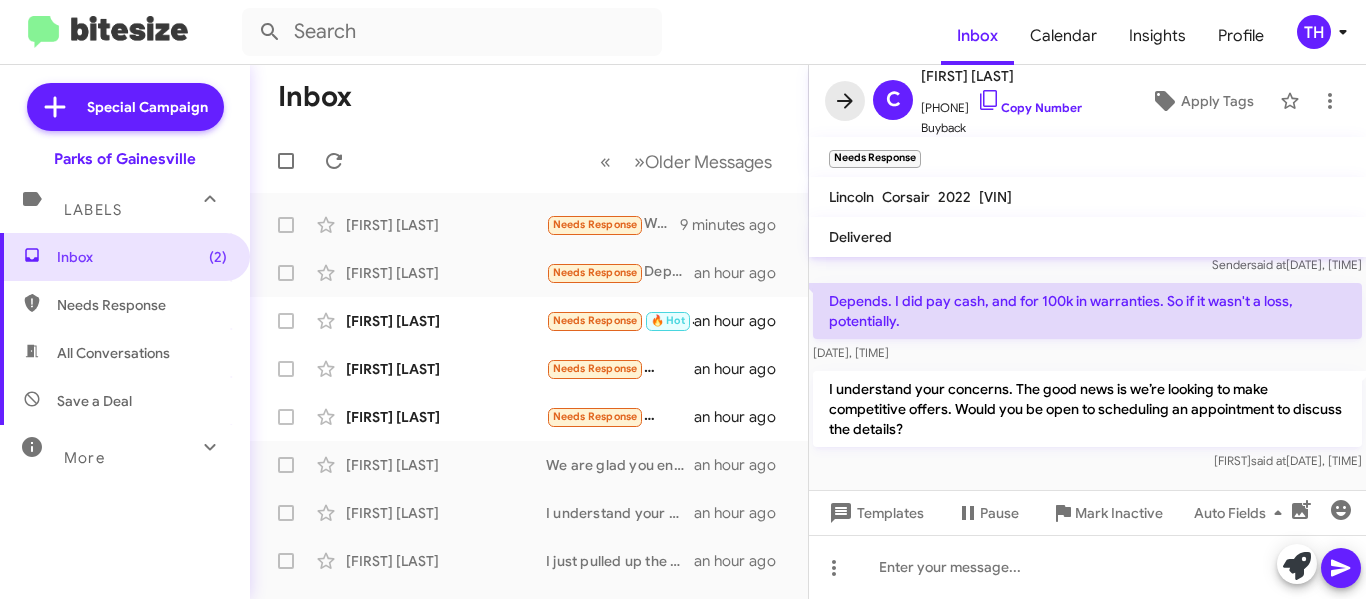click 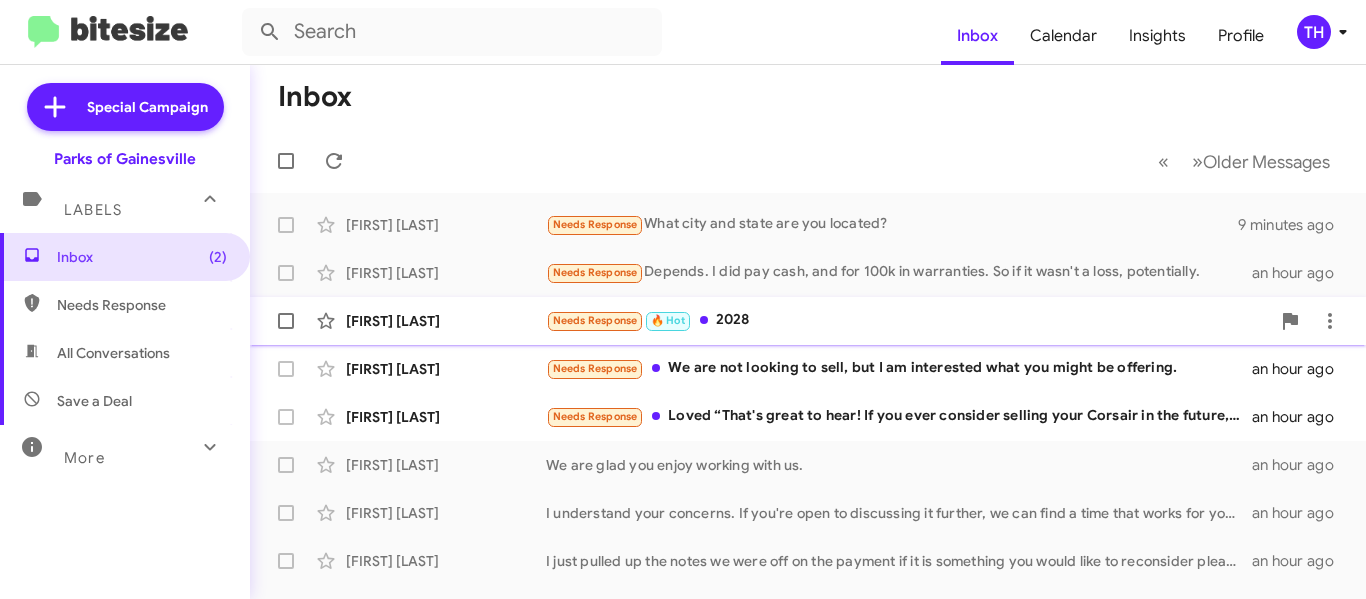 click on "[FIRST] [LAST]" 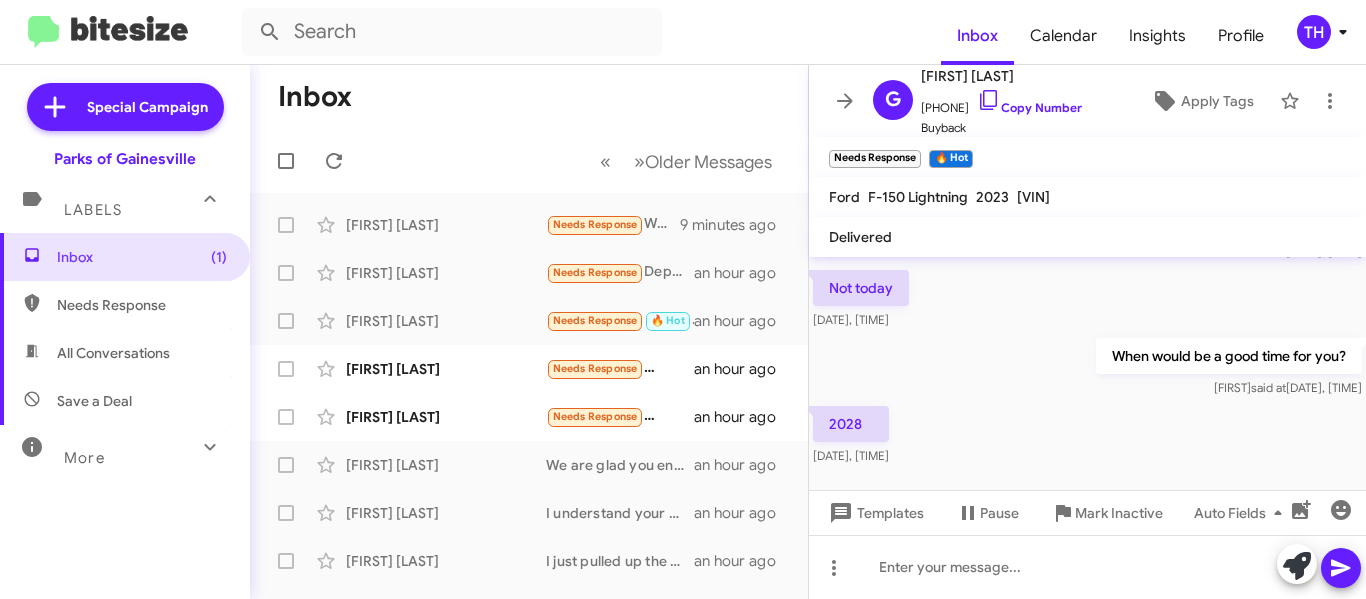 scroll, scrollTop: 165, scrollLeft: 0, axis: vertical 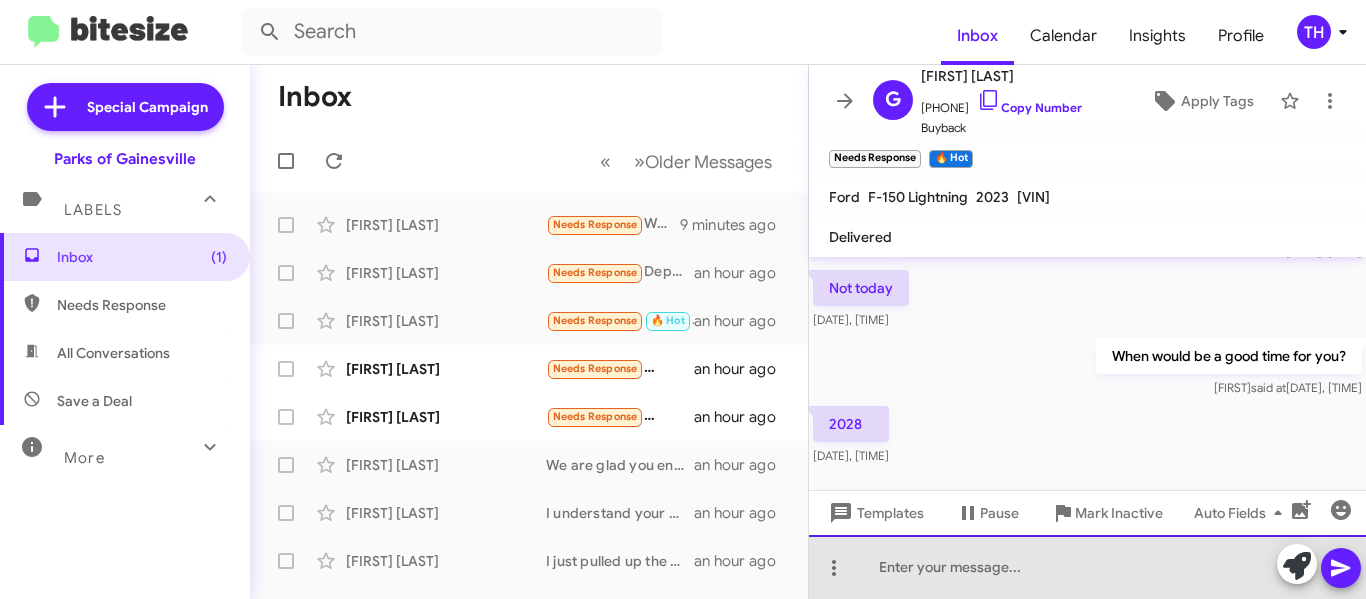 click 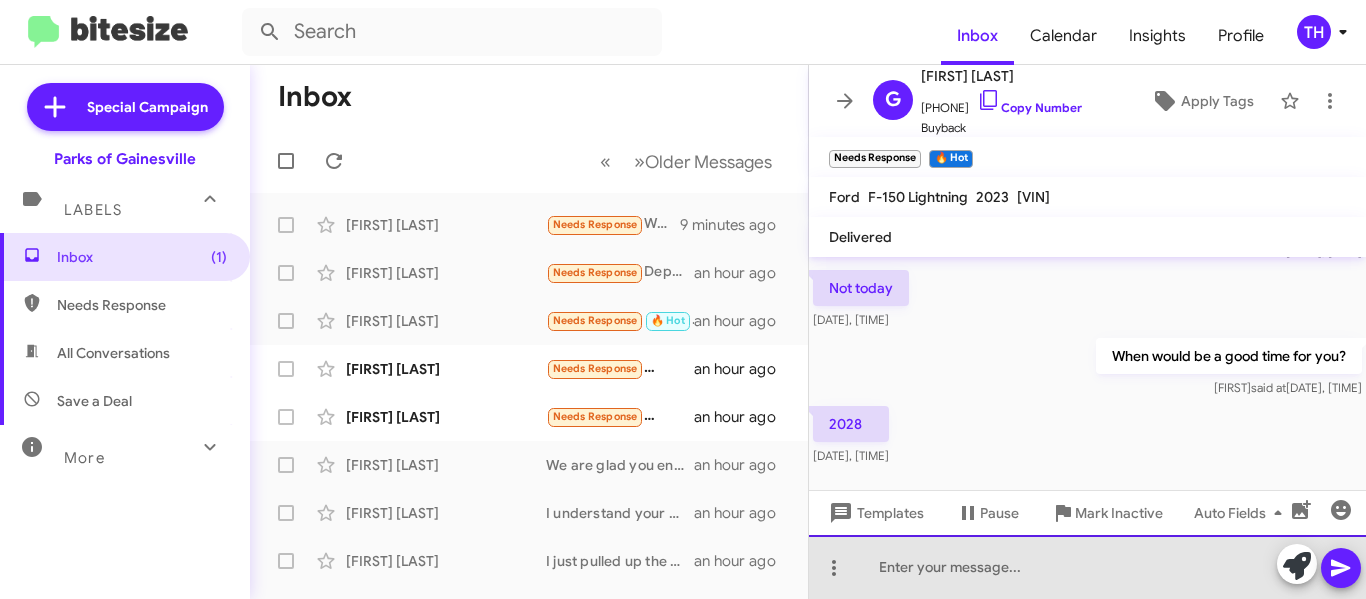 click 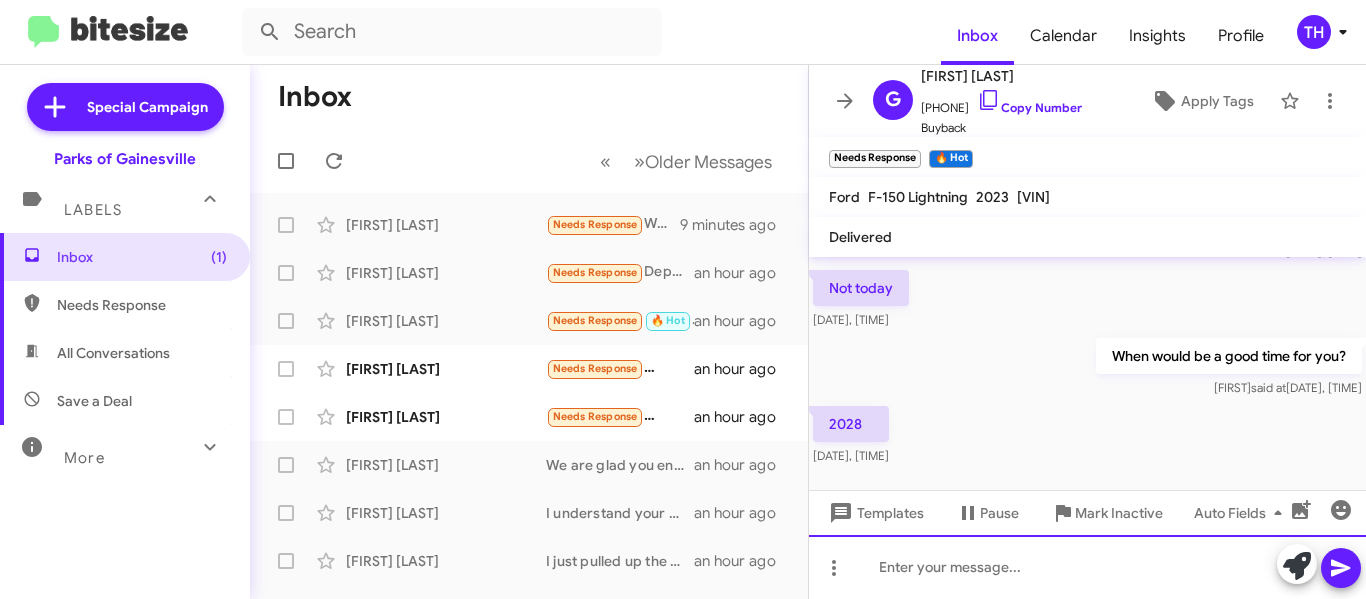 type 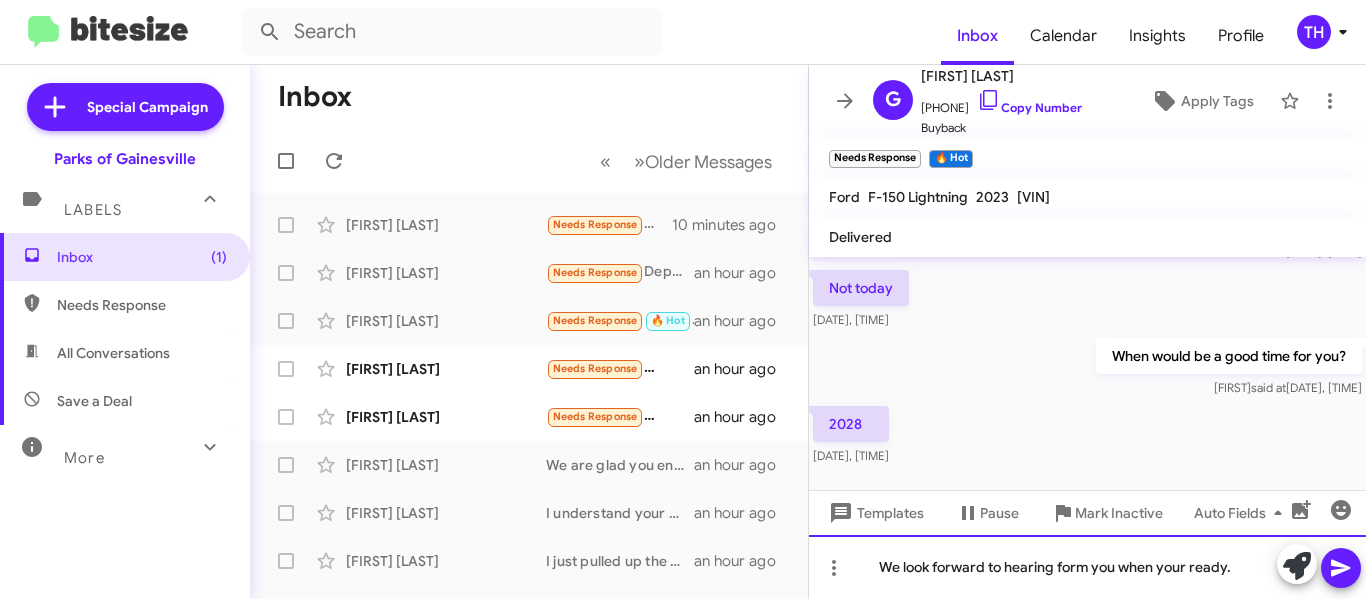 click on "We look forward to hearing form you when your ready." 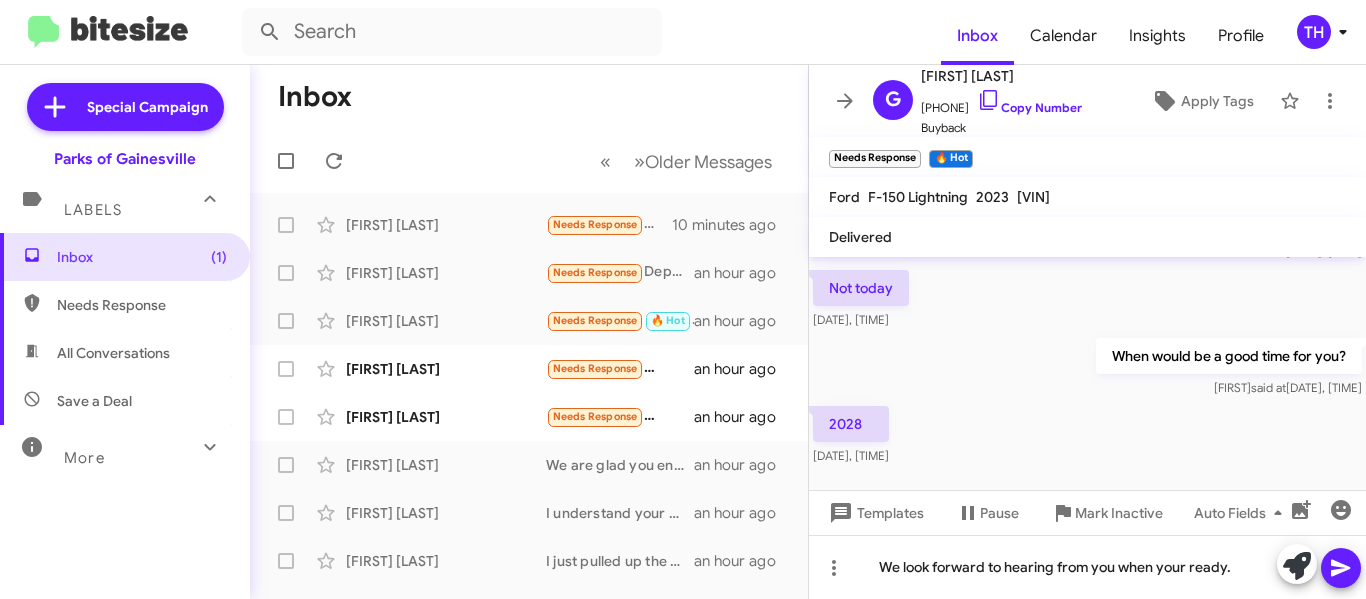 click 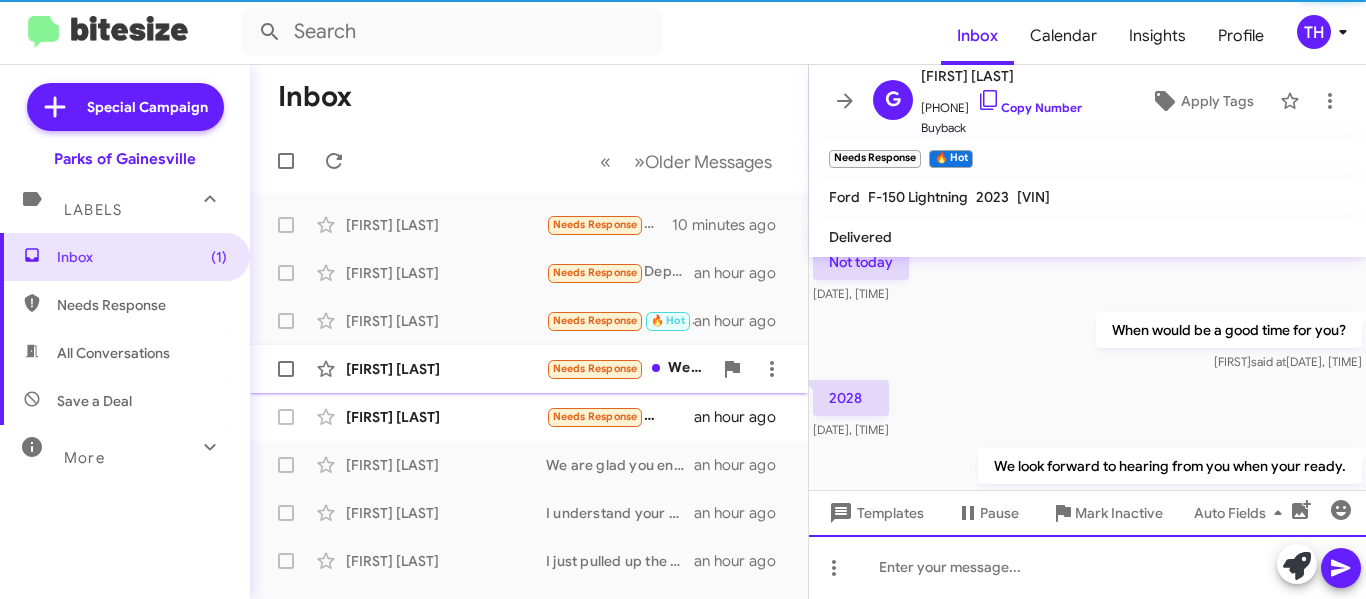 scroll, scrollTop: 0, scrollLeft: 0, axis: both 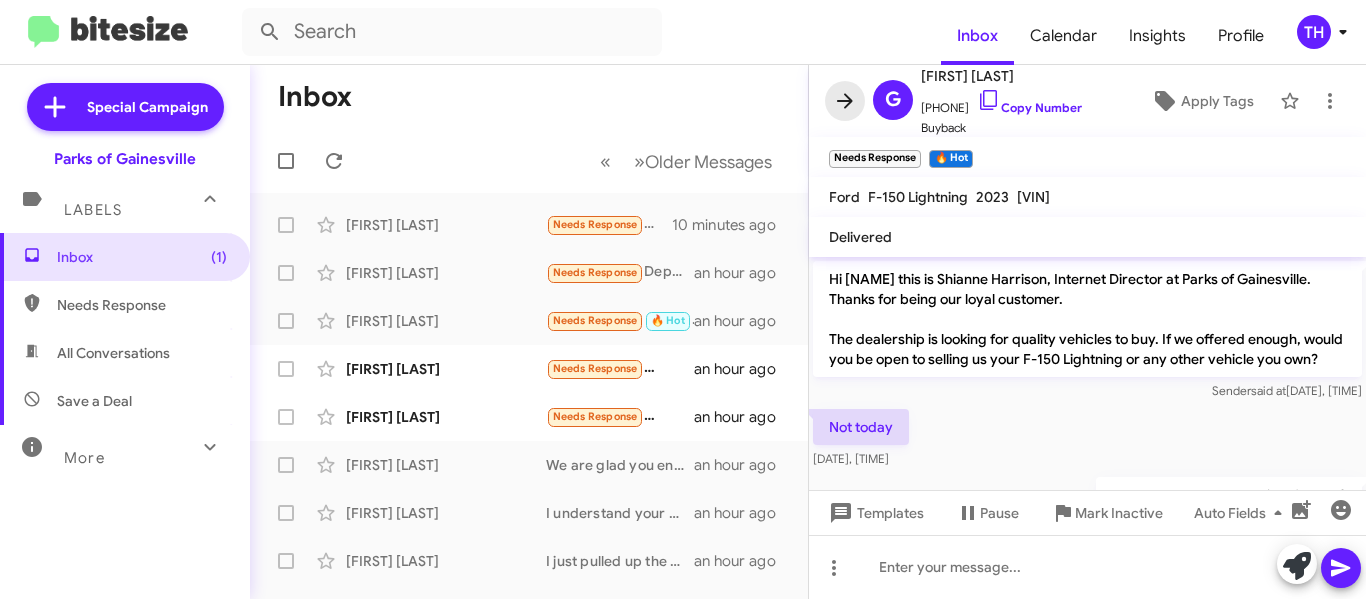 click 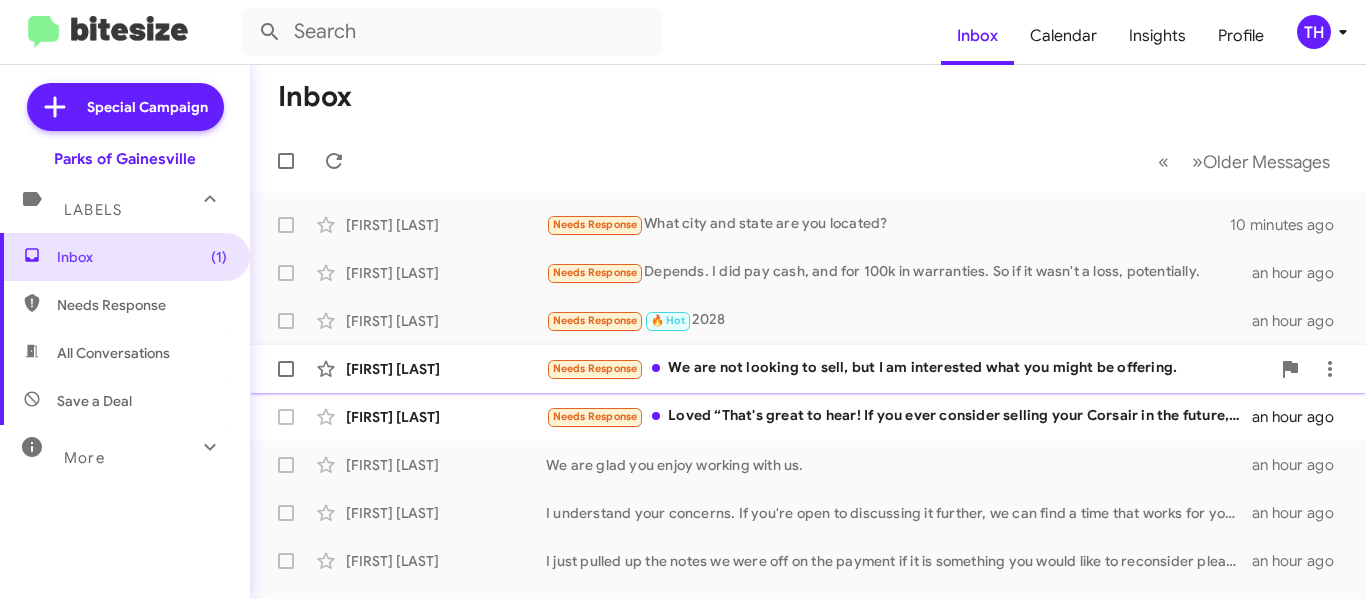 click on "[FIRST] [LAST]" 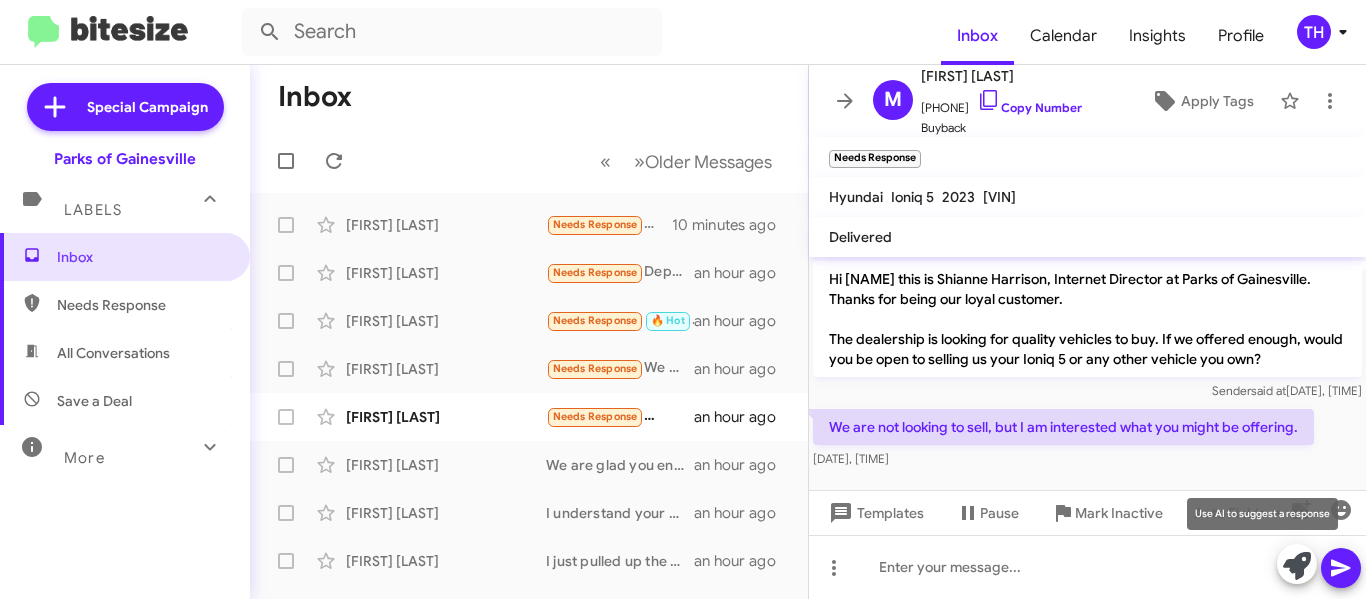 click 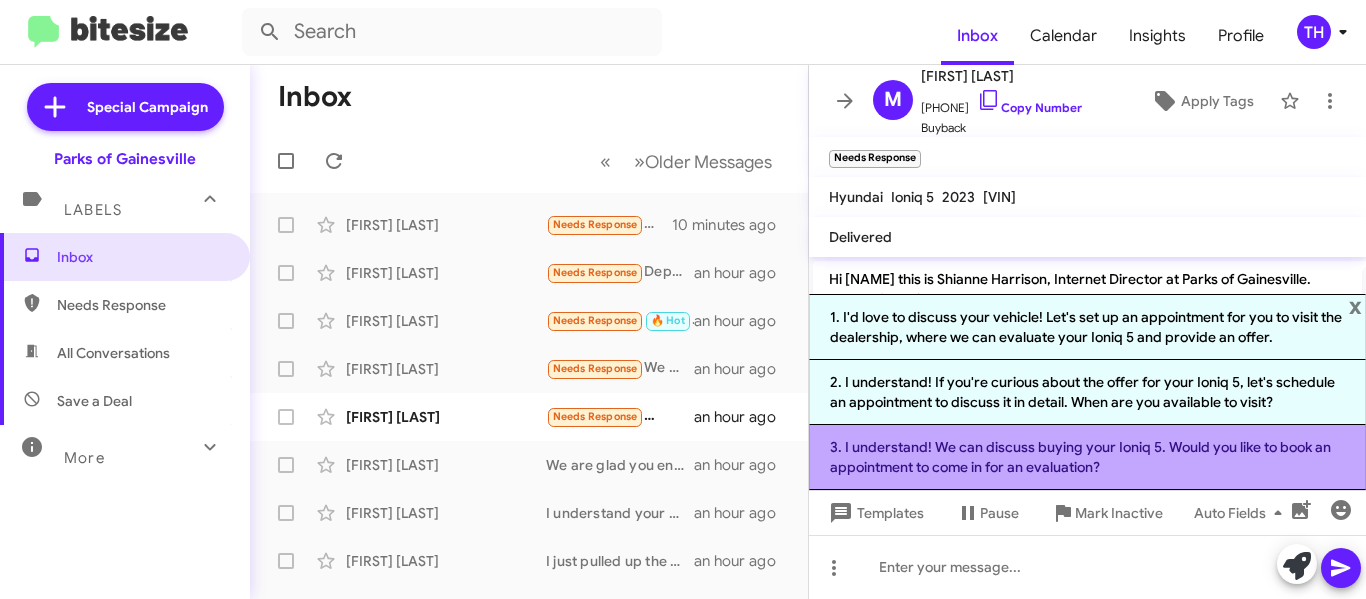 click on "3. I understand! We can discuss buying your Ioniq 5. Would you like to book an appointment to come in for an evaluation?" 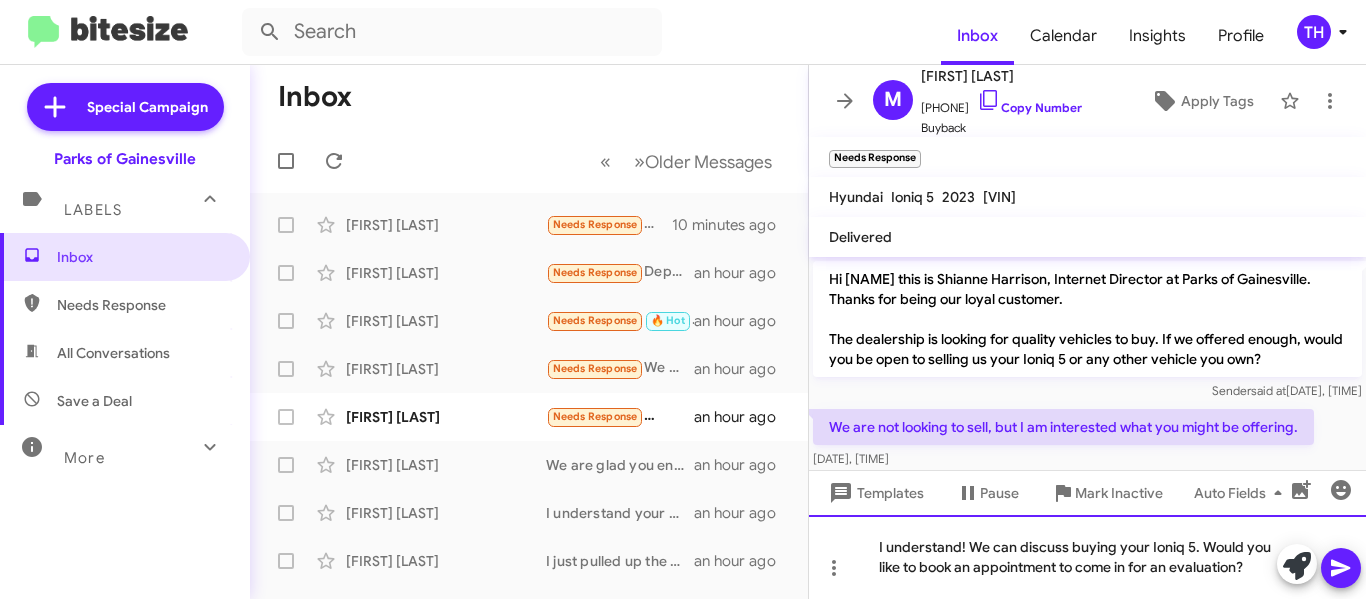 click on "I understand! We can discuss buying your Ioniq 5. Would you like to book an appointment to come in for an evaluation?" 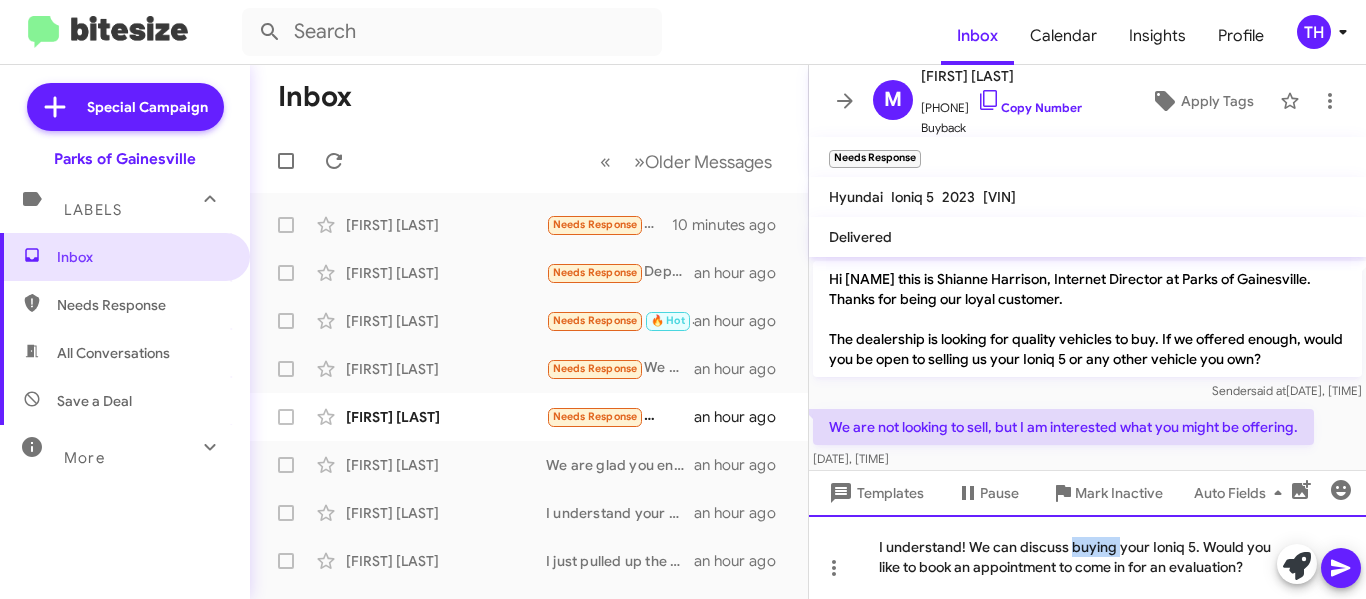 click on "I understand! We can discuss buying your Ioniq 5. Would you like to book an appointment to come in for an evaluation?" 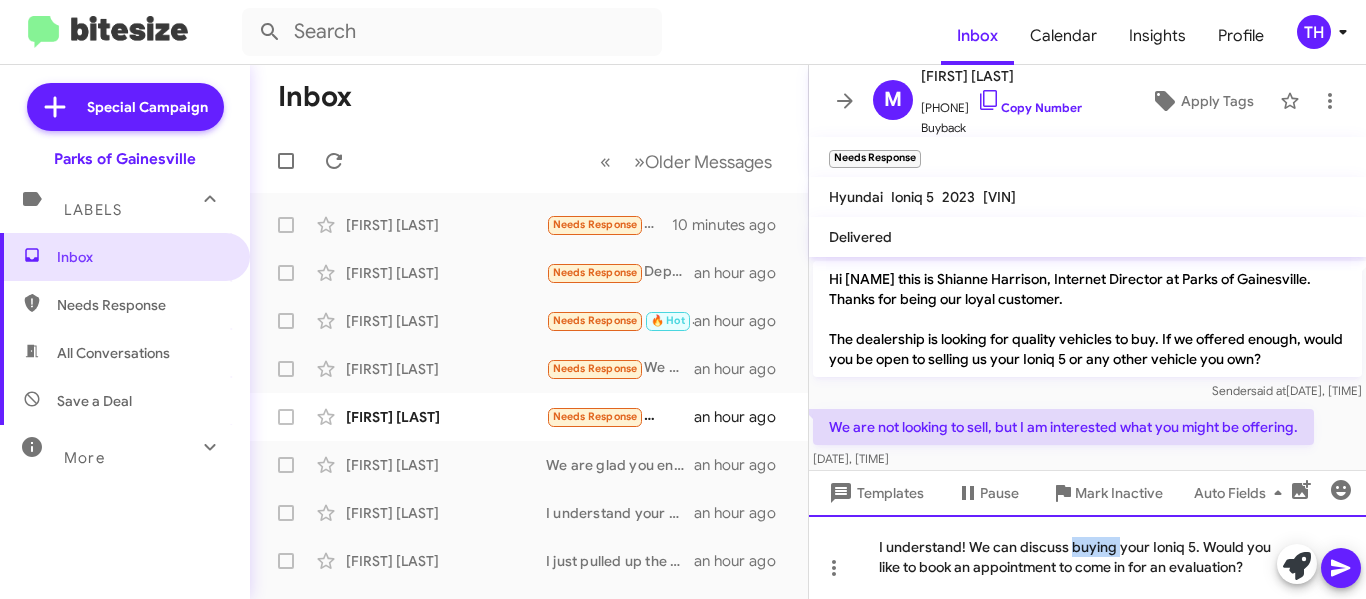 type 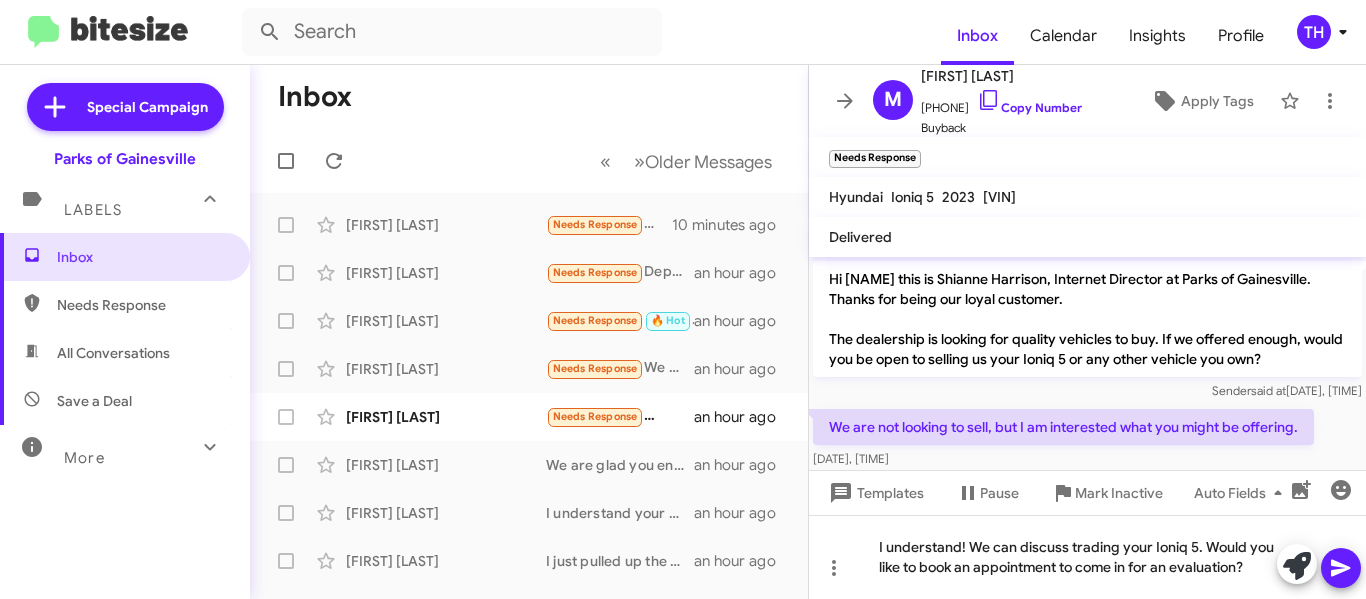 click 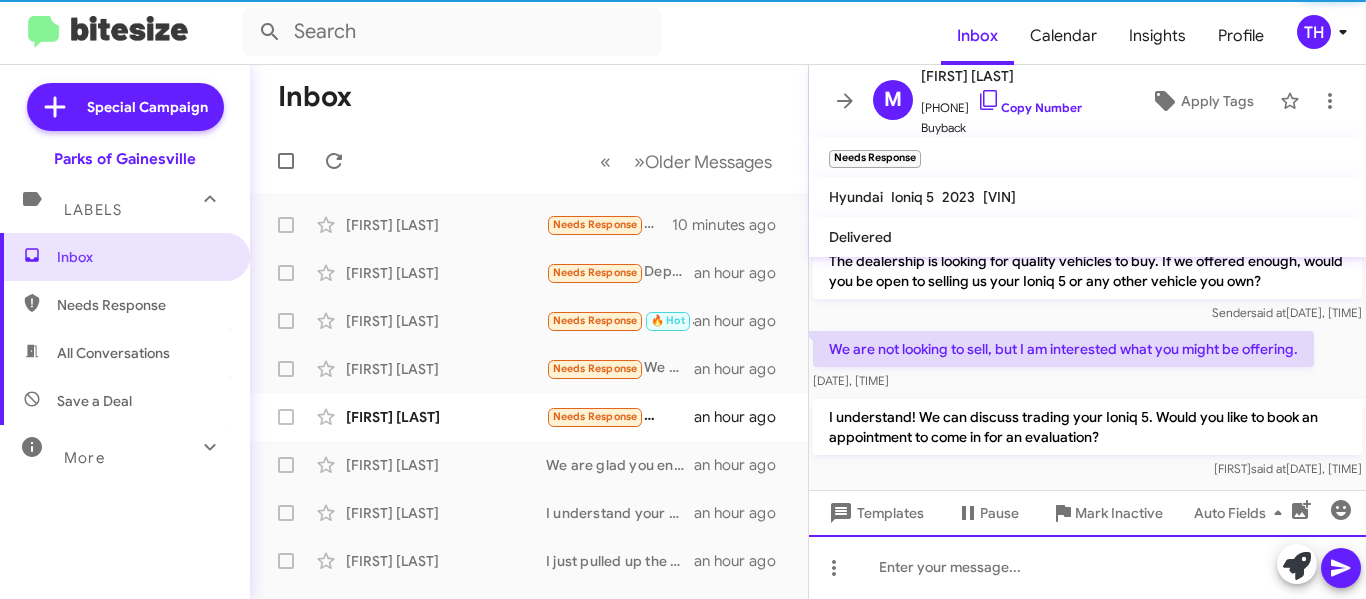 scroll, scrollTop: 91, scrollLeft: 0, axis: vertical 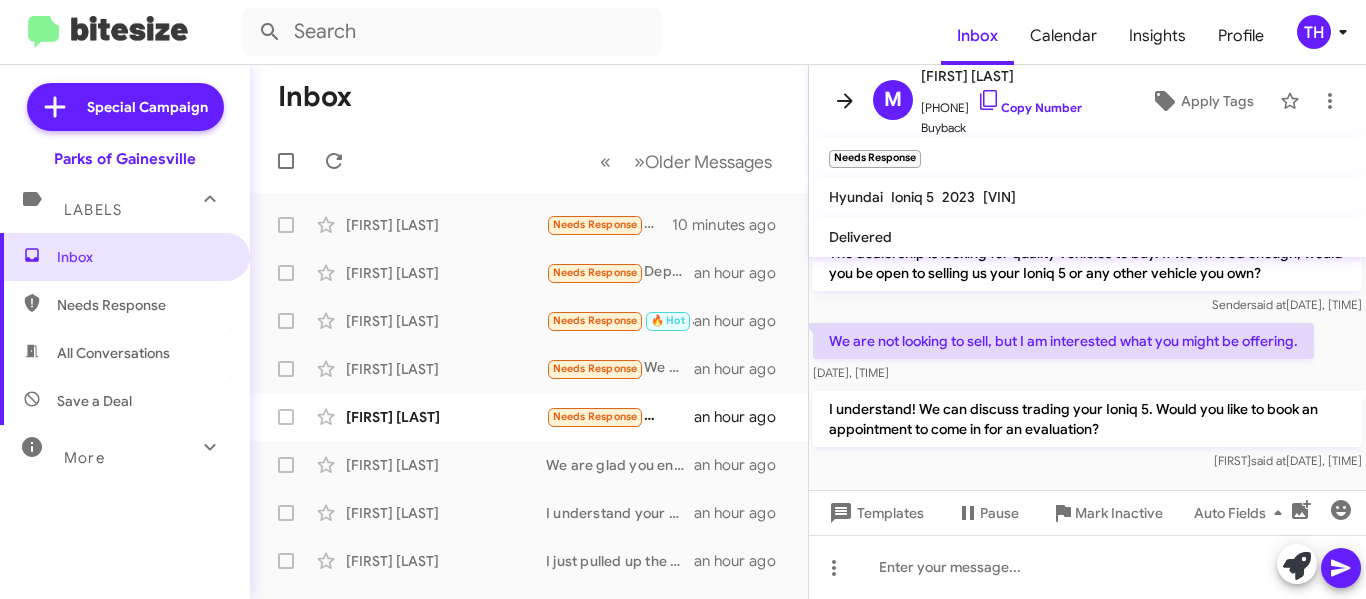 click 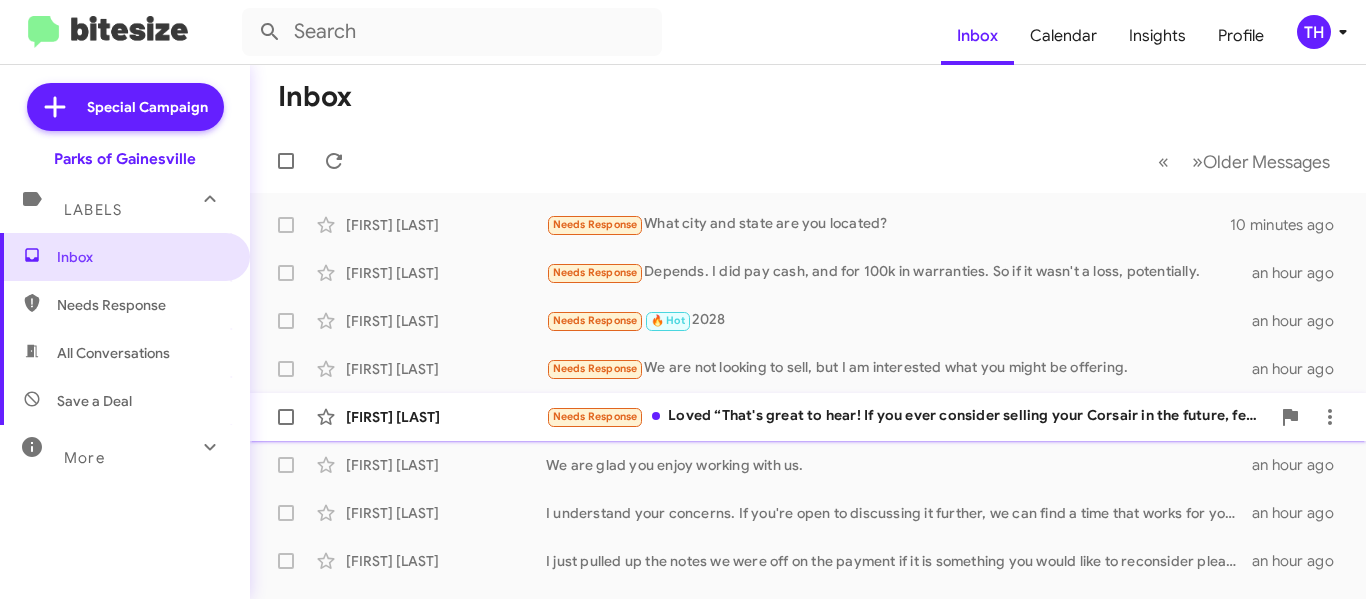 click on "[FIRST] [LAST]" 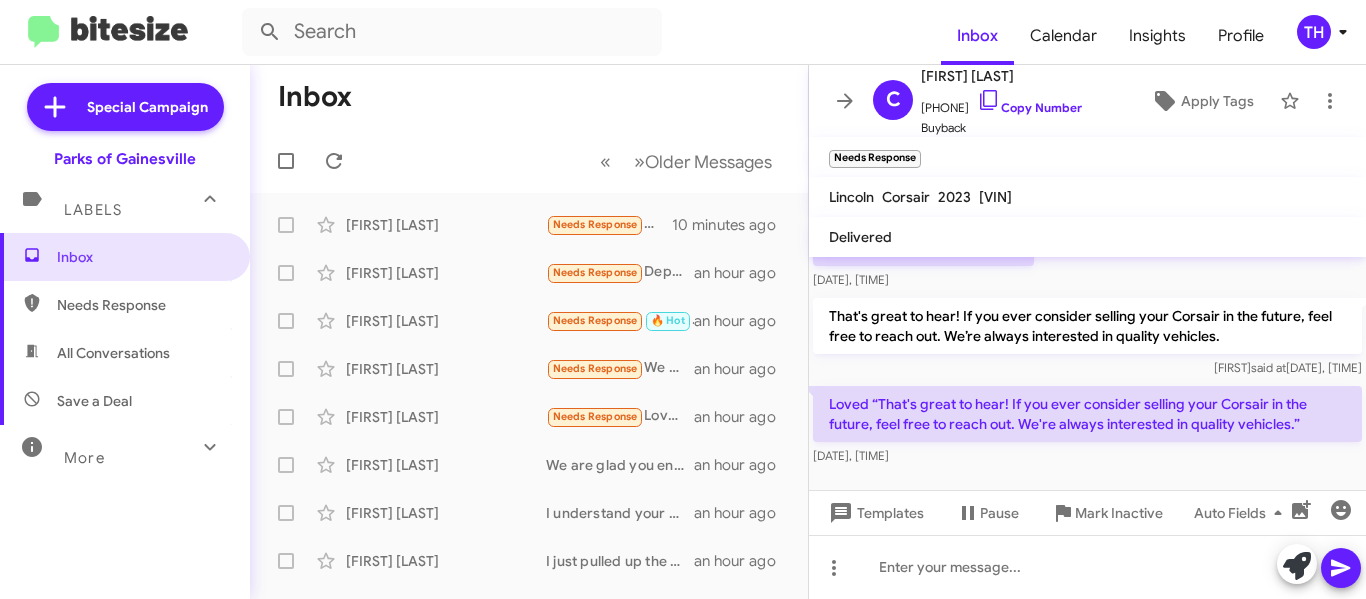 scroll, scrollTop: 185, scrollLeft: 0, axis: vertical 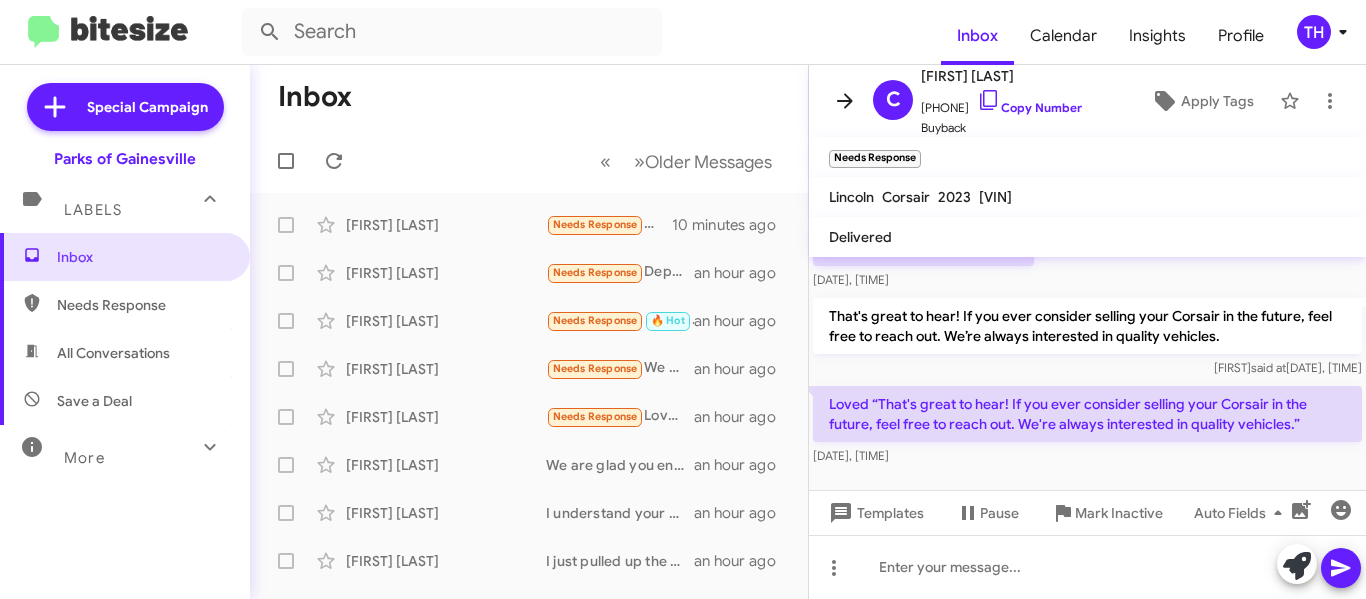 click 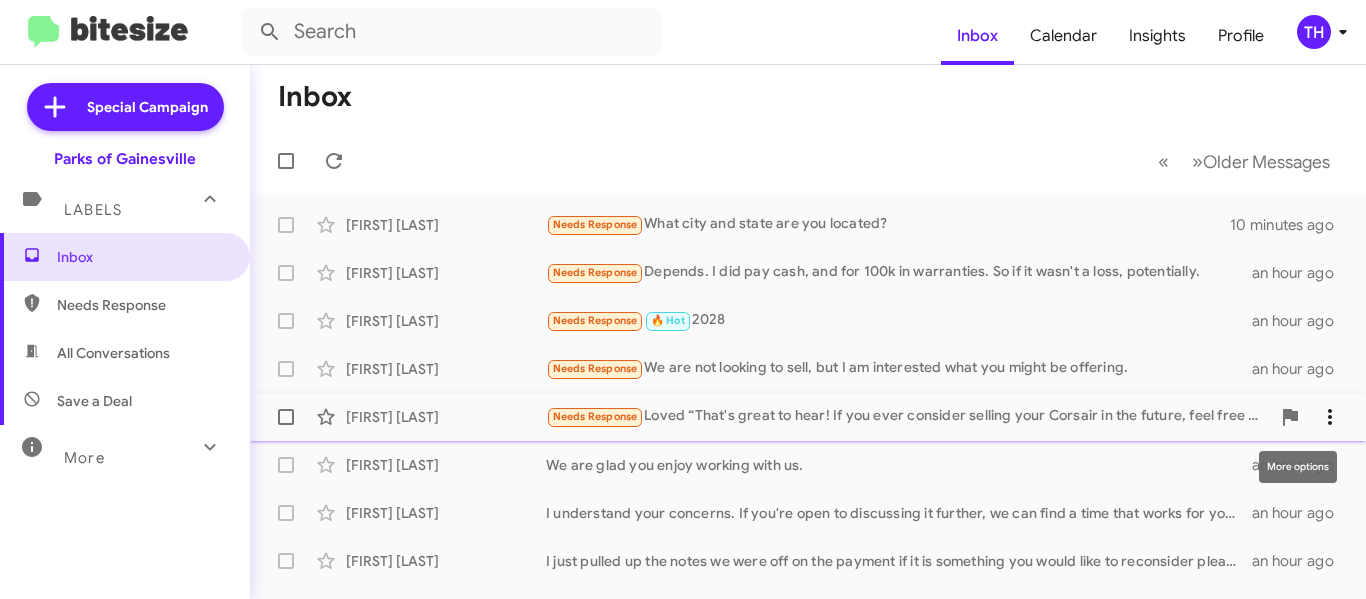 click 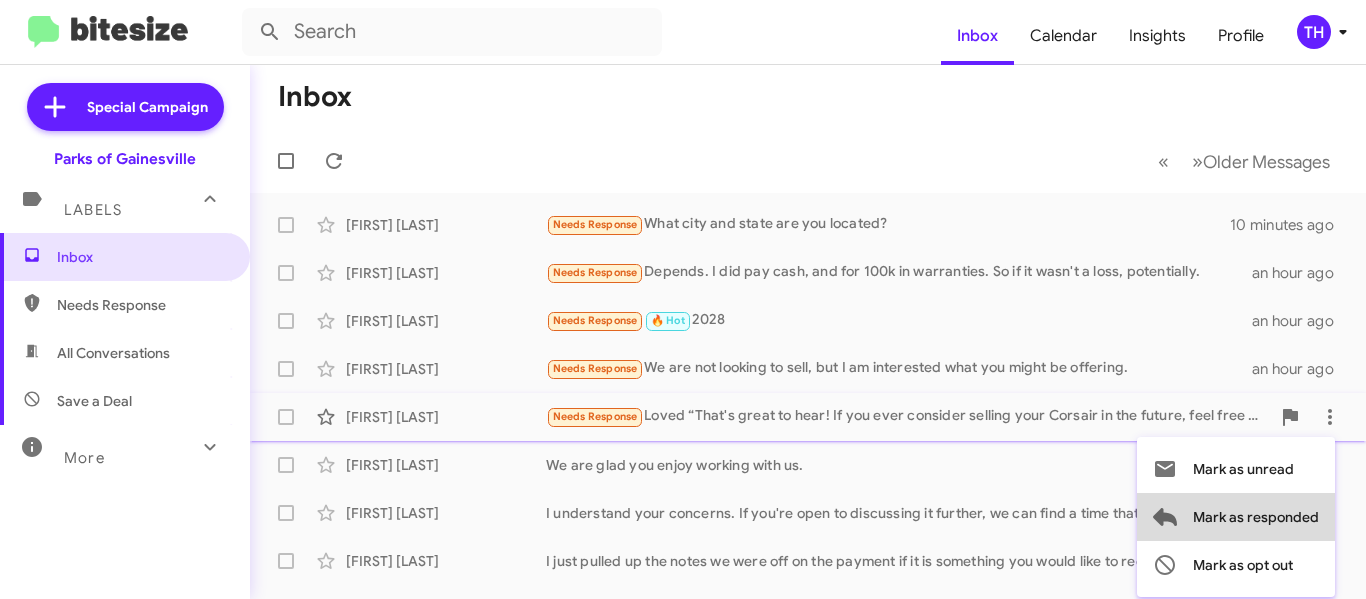 click on "Mark as responded" at bounding box center [1256, 517] 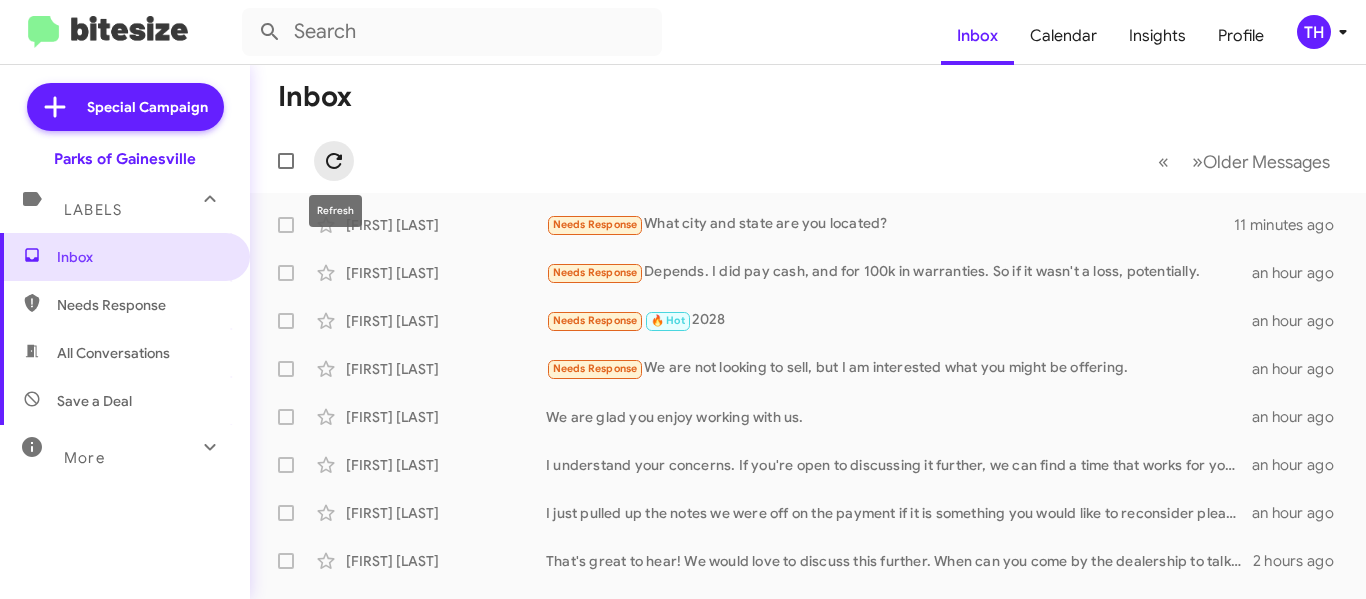 click 